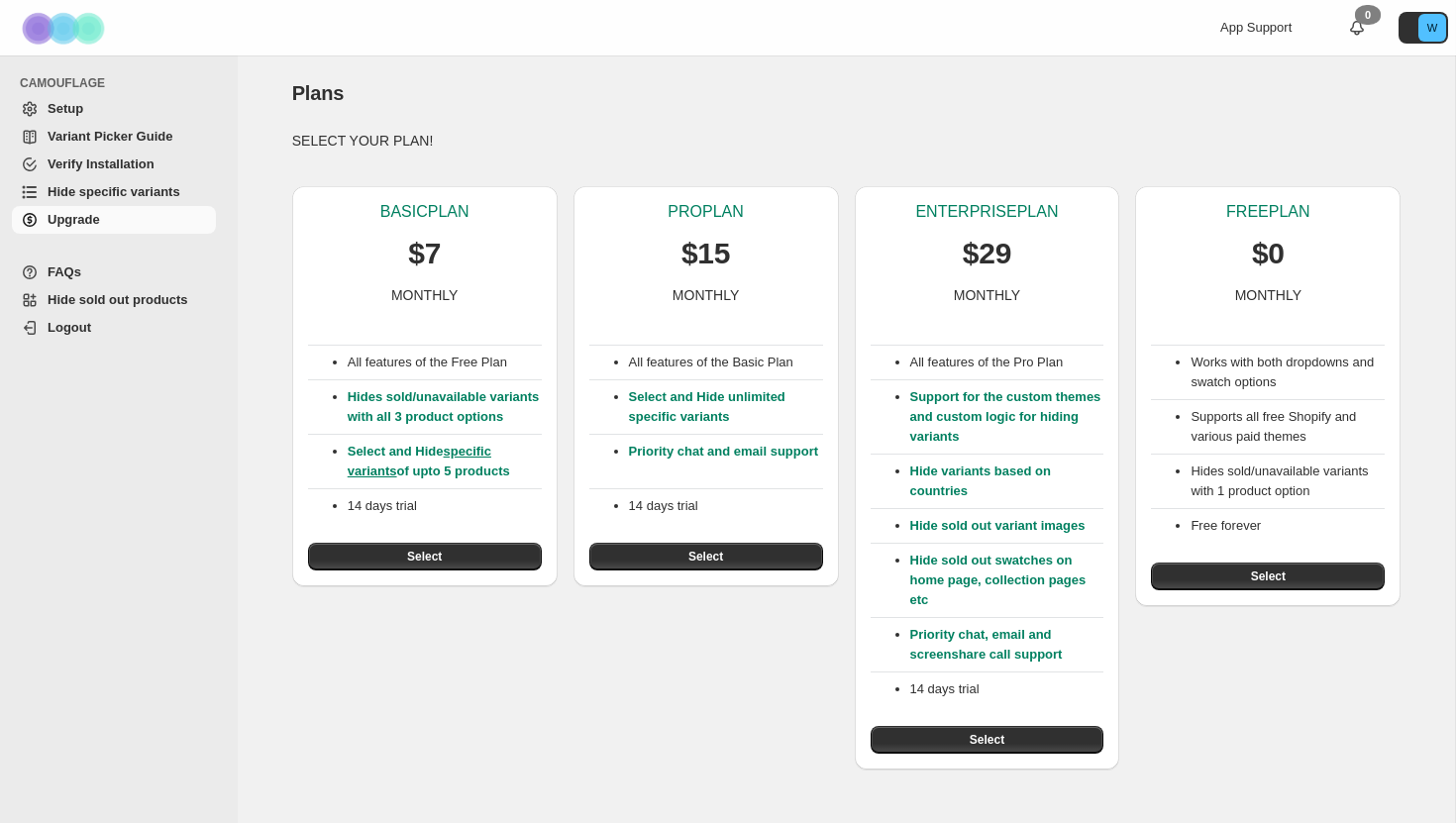 scroll, scrollTop: 0, scrollLeft: 0, axis: both 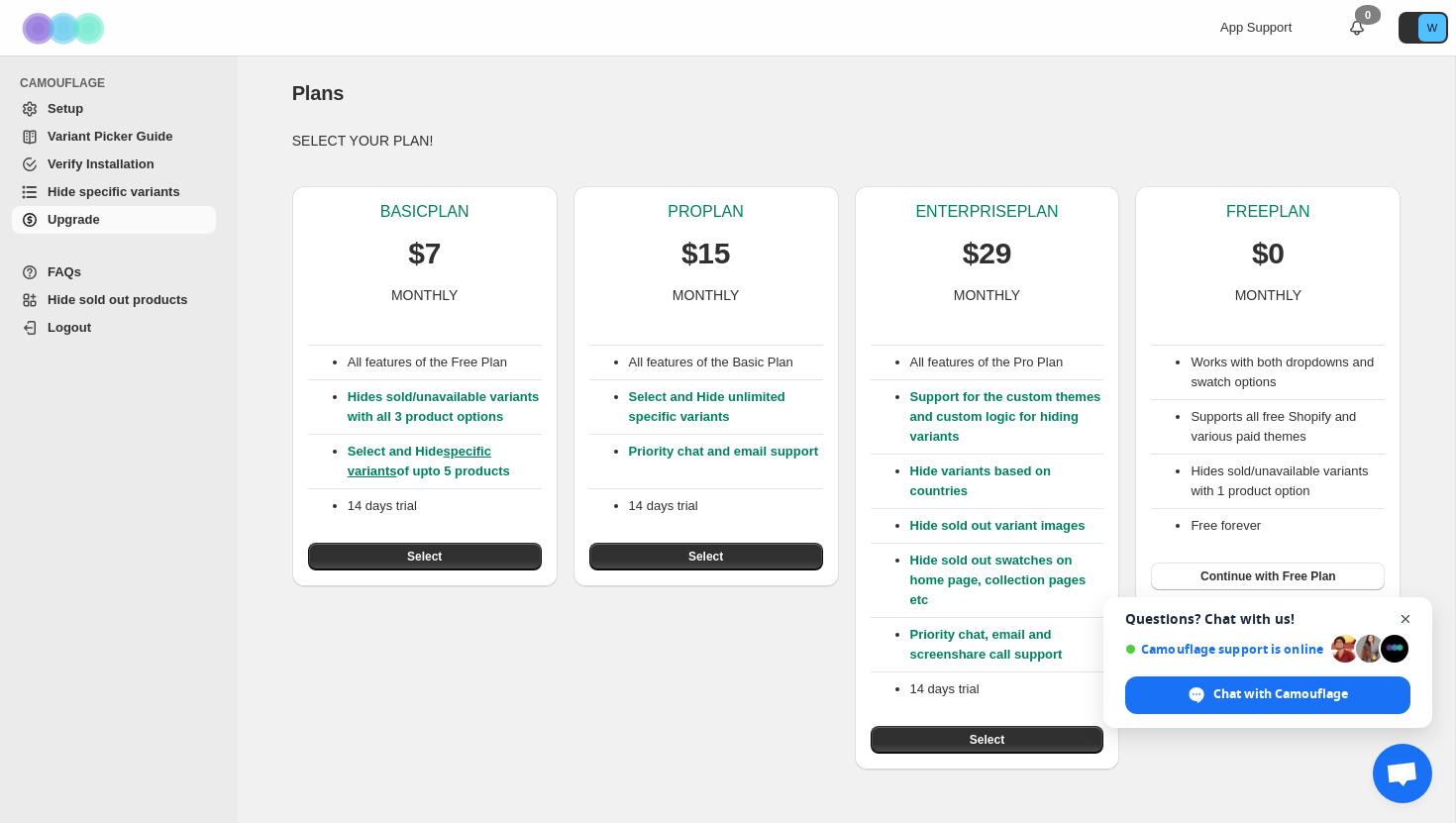 click at bounding box center (1405, 619) 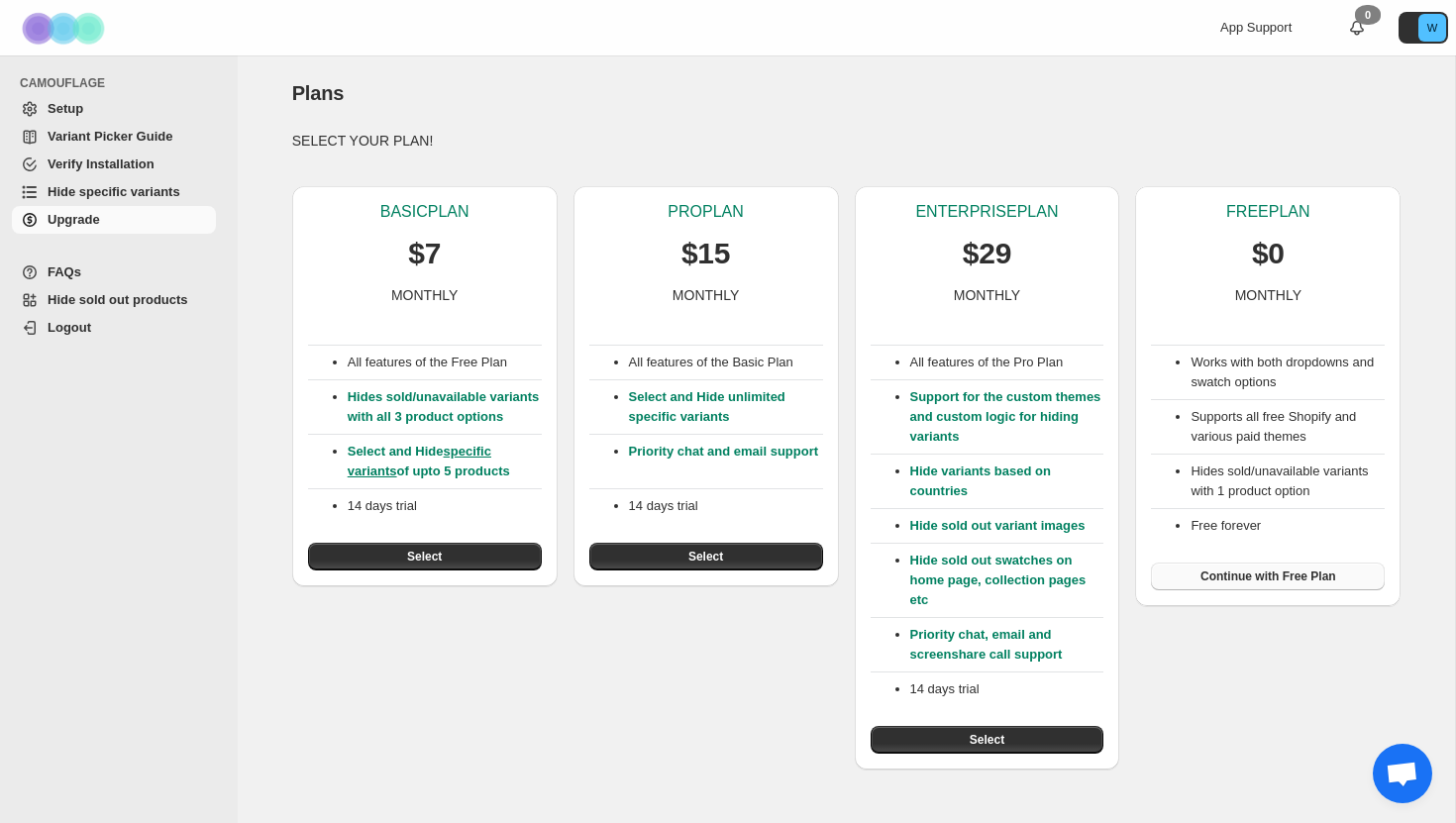 click on "Continue with Free Plan" at bounding box center (1268, 576) 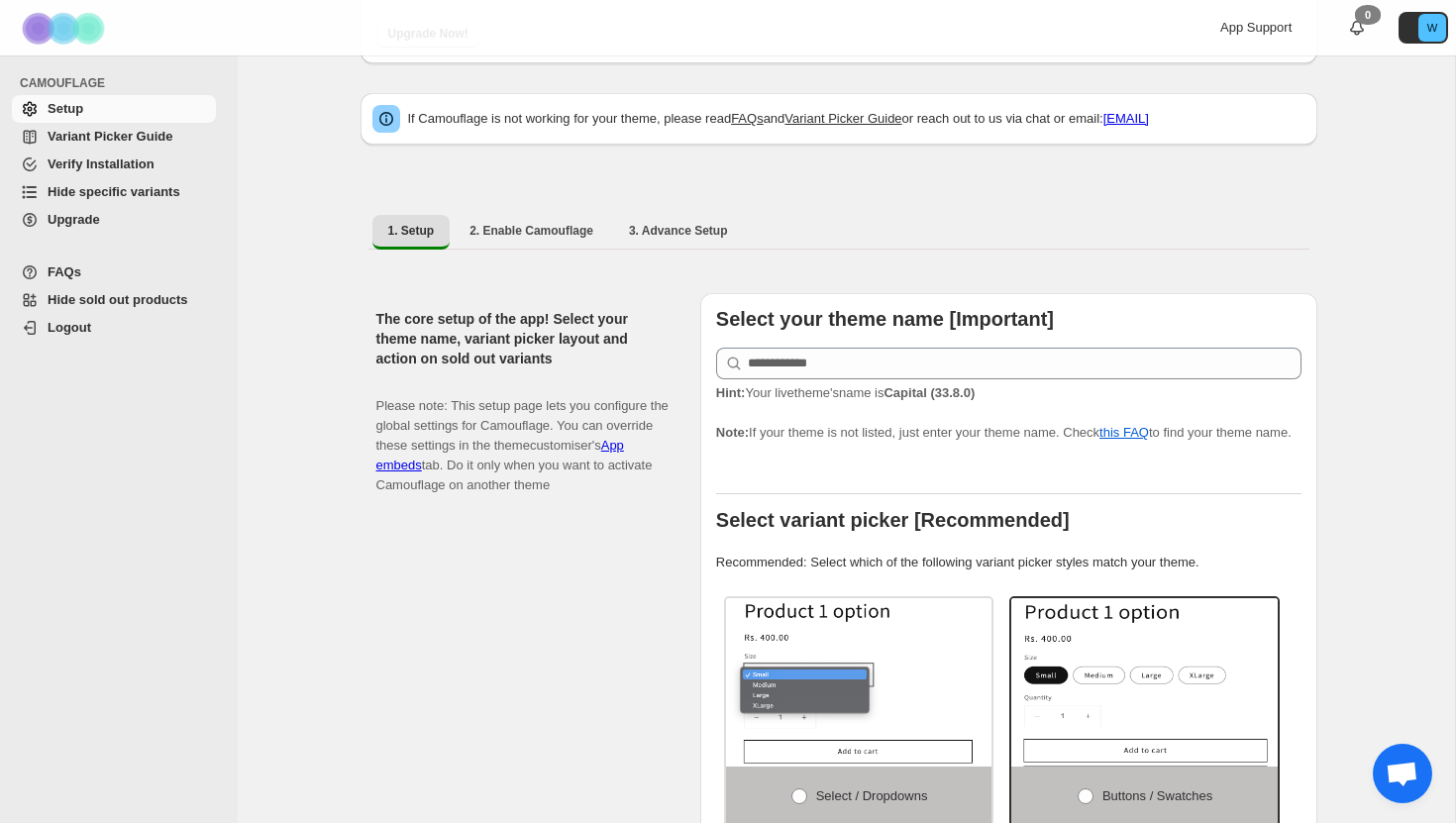 scroll, scrollTop: 187, scrollLeft: 0, axis: vertical 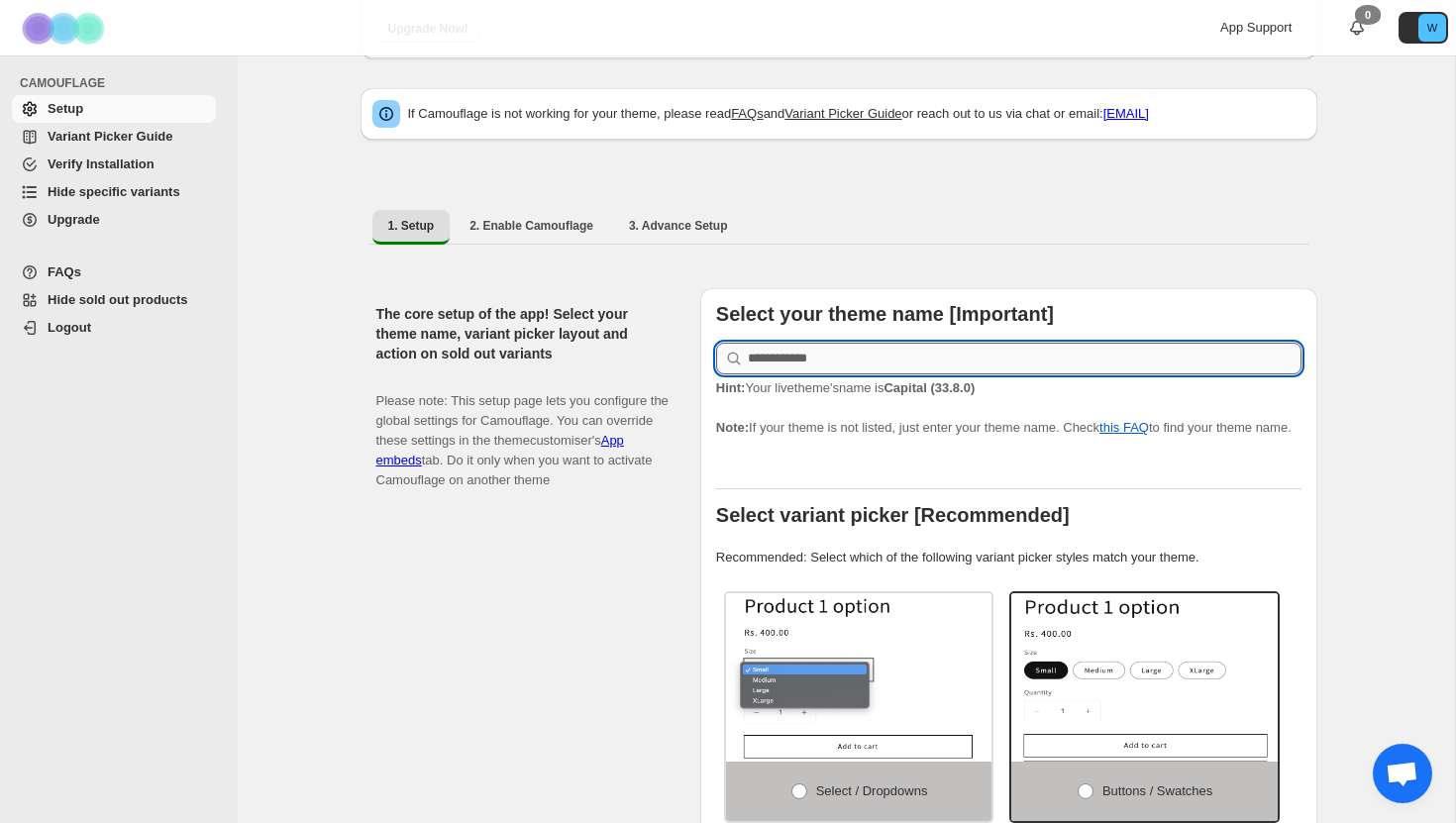click at bounding box center (1024, 359) 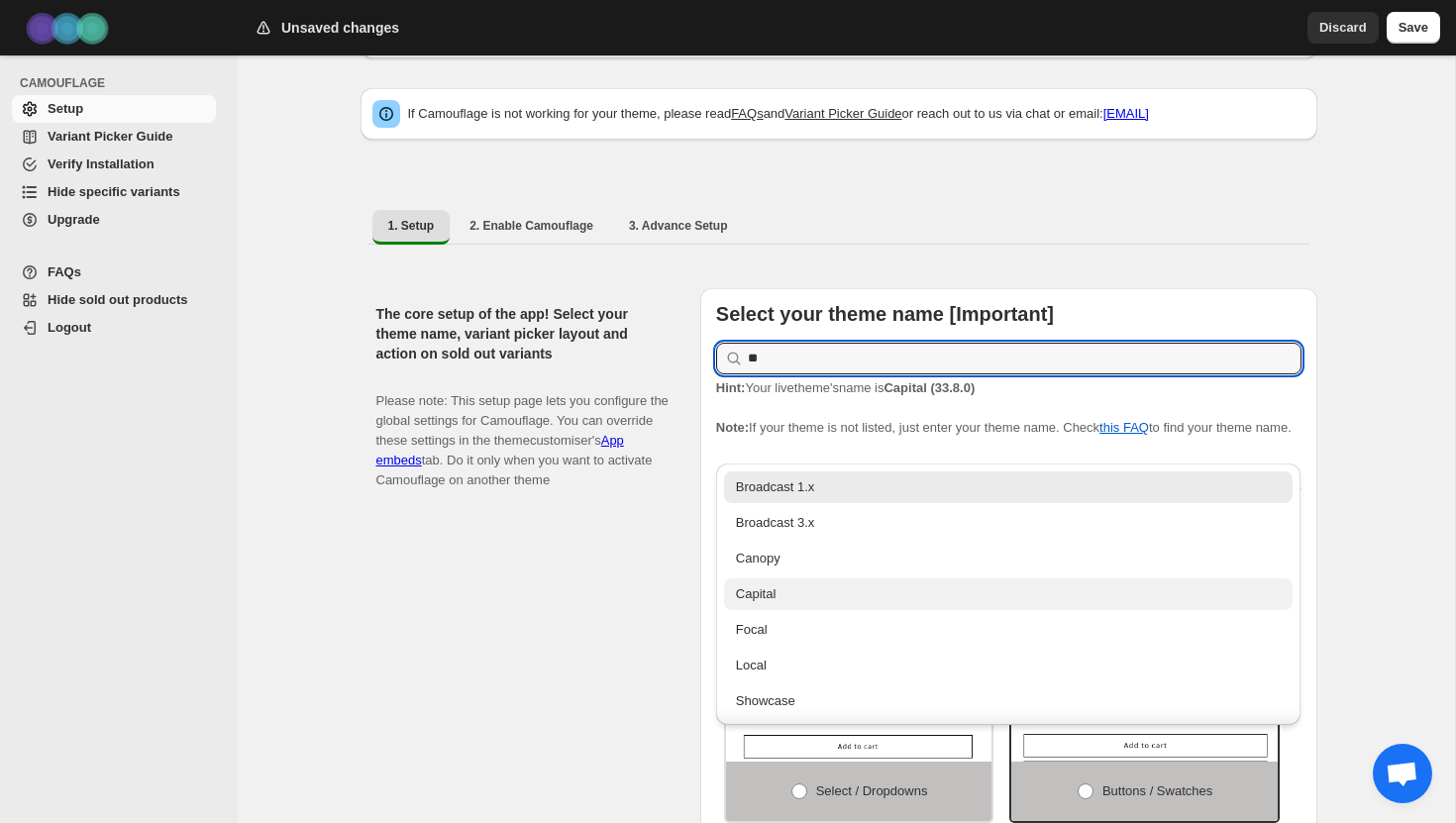 click on "Capital" at bounding box center (1008, 594) 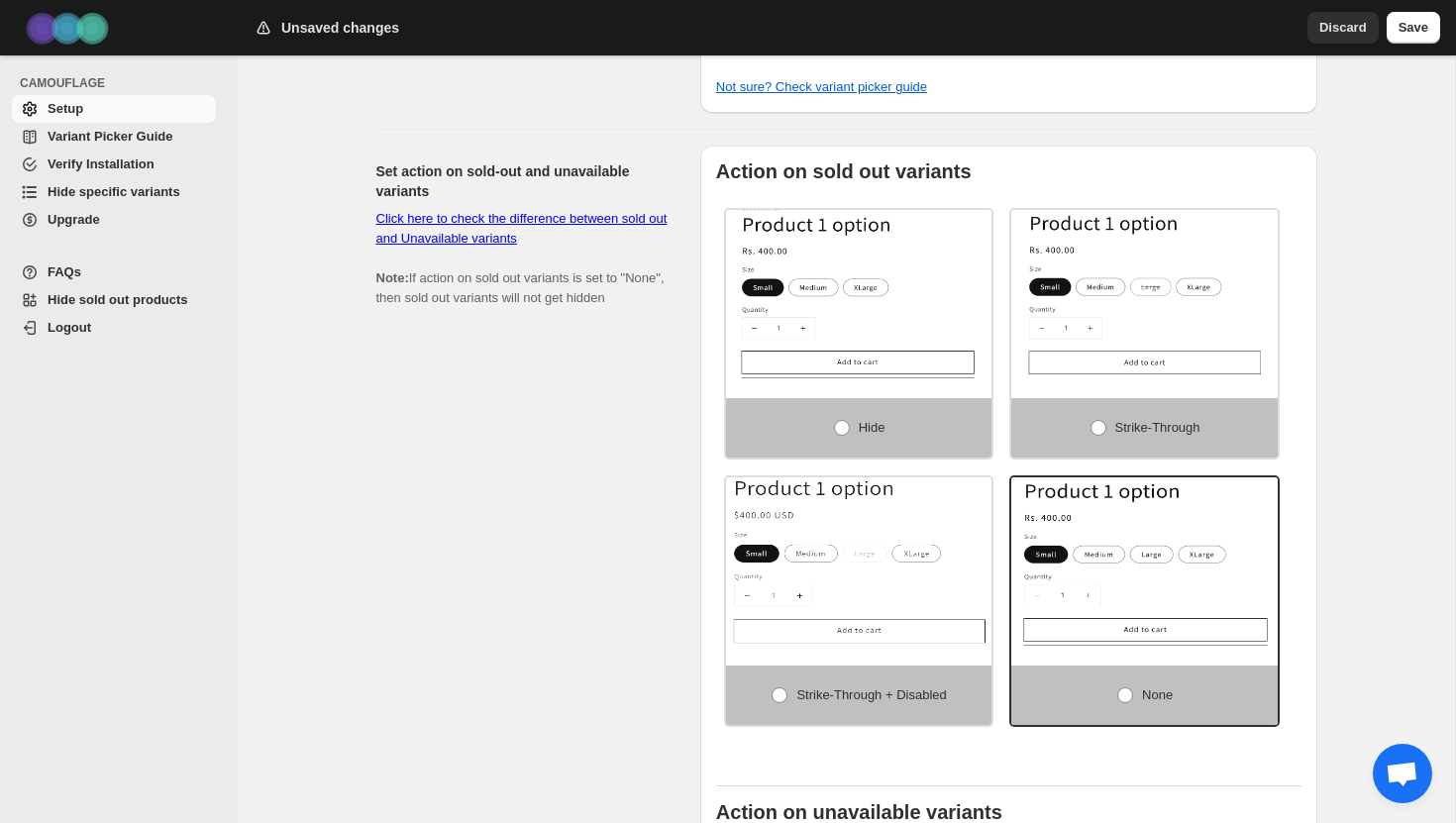 scroll, scrollTop: 1200, scrollLeft: 0, axis: vertical 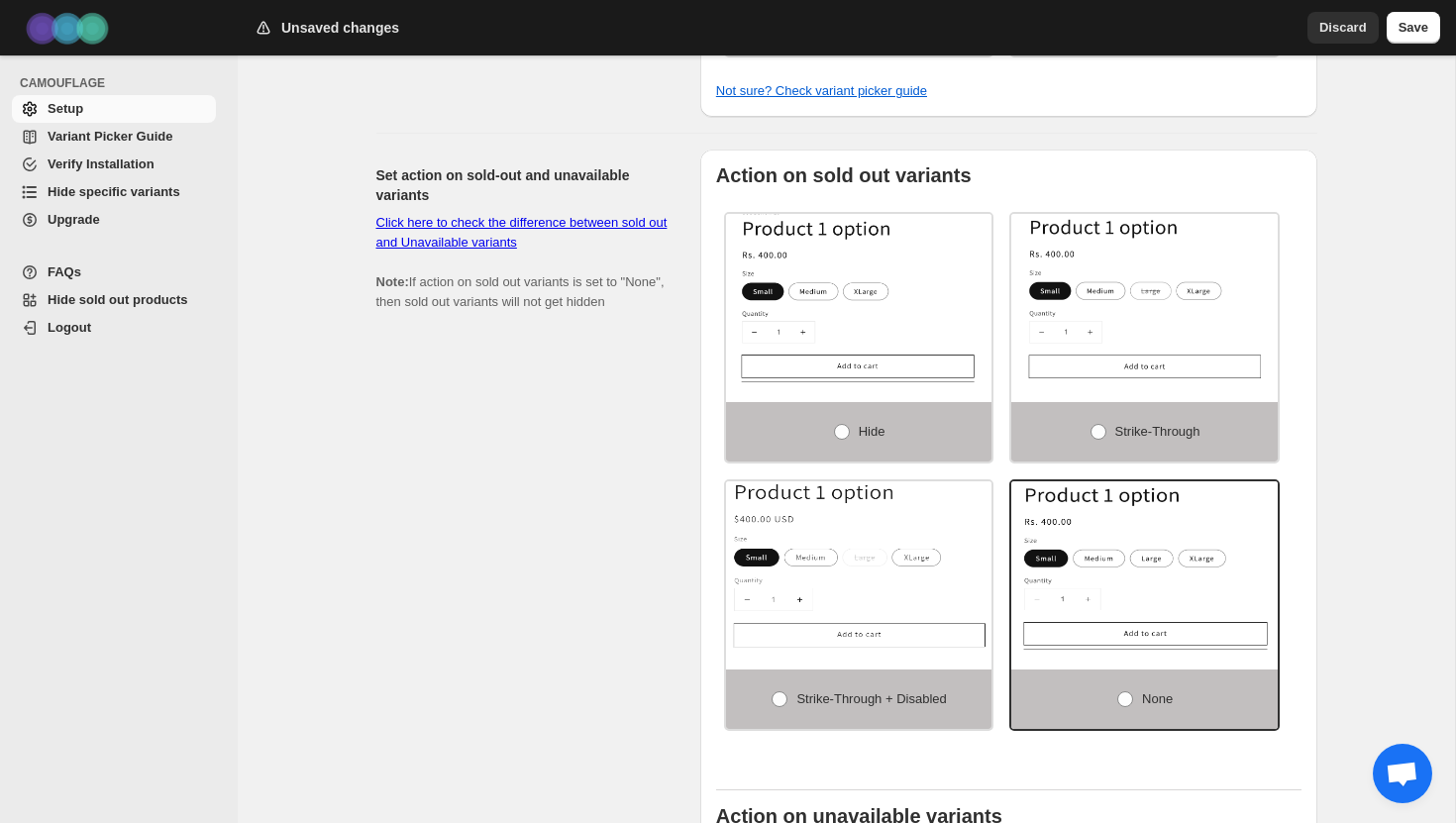 type on "*******" 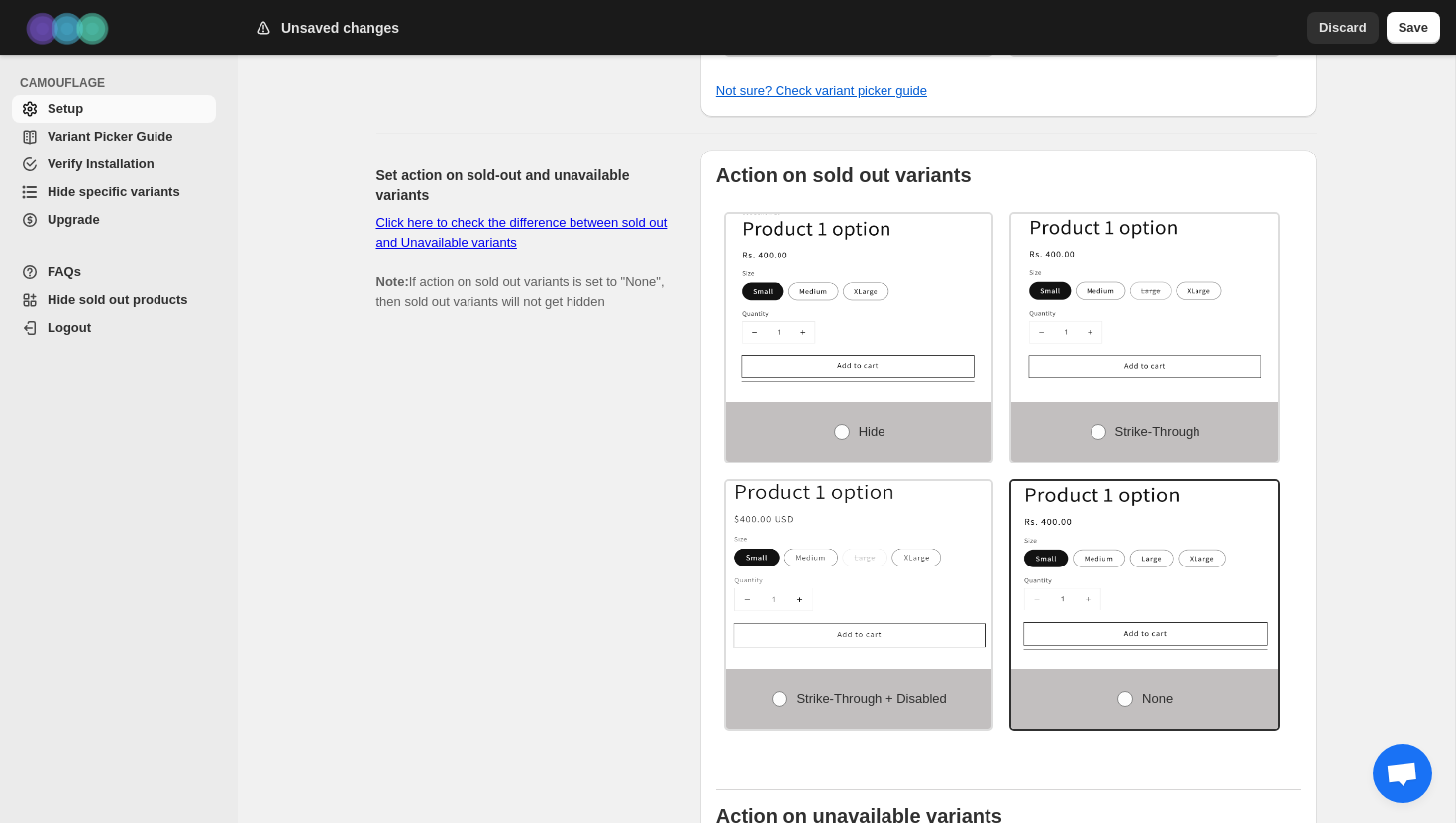 click on "Click here to check the difference between sold out and Unavailable variants Note:  If action on sold out variants is set to "None", then sold out variants will not get hidden" at bounding box center (522, 261) 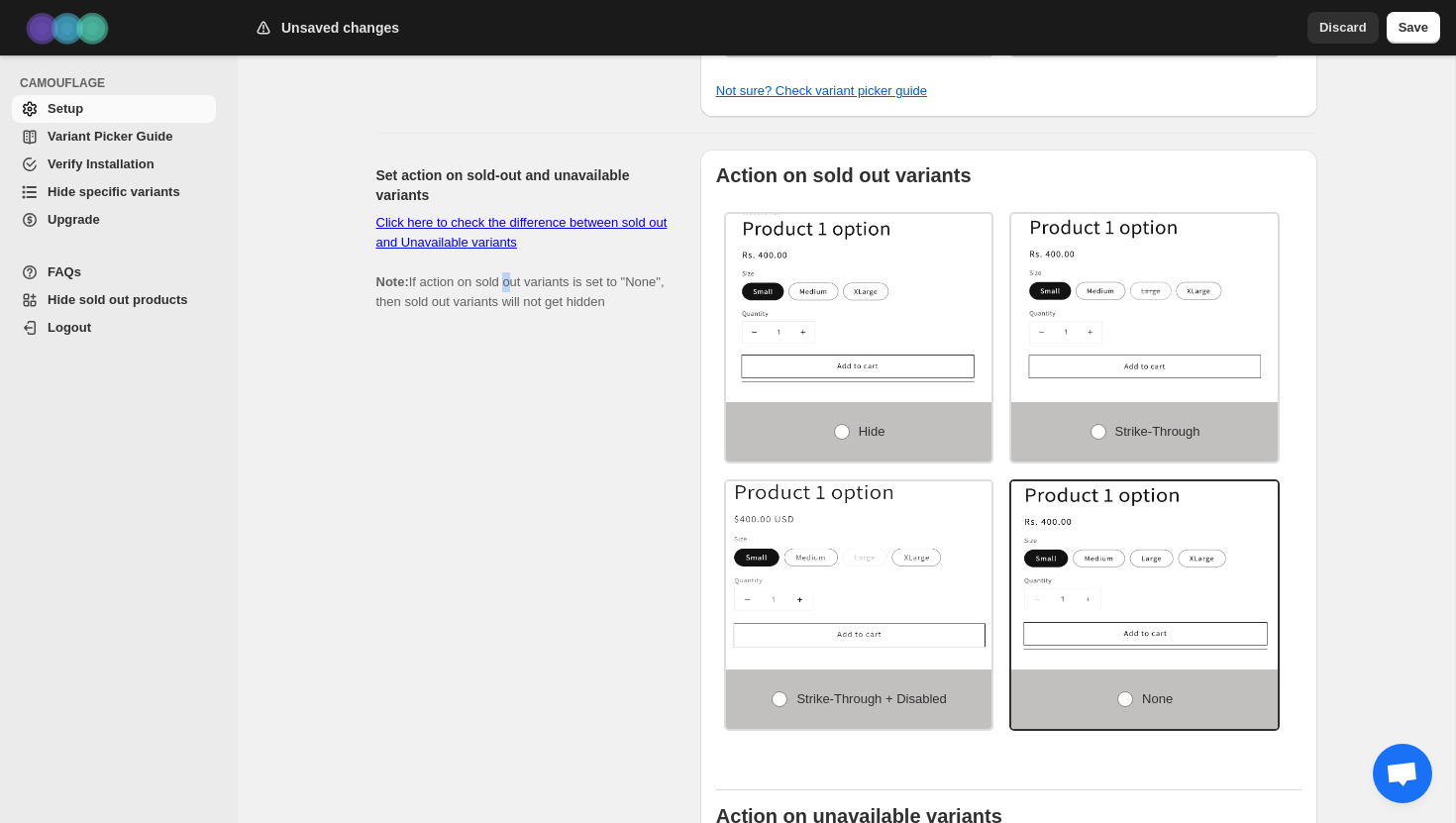 click on "Click here to check the difference between sold out and Unavailable variants Note:  If action on sold out variants is set to "None", then sold out variants will not get hidden" at bounding box center [522, 261] 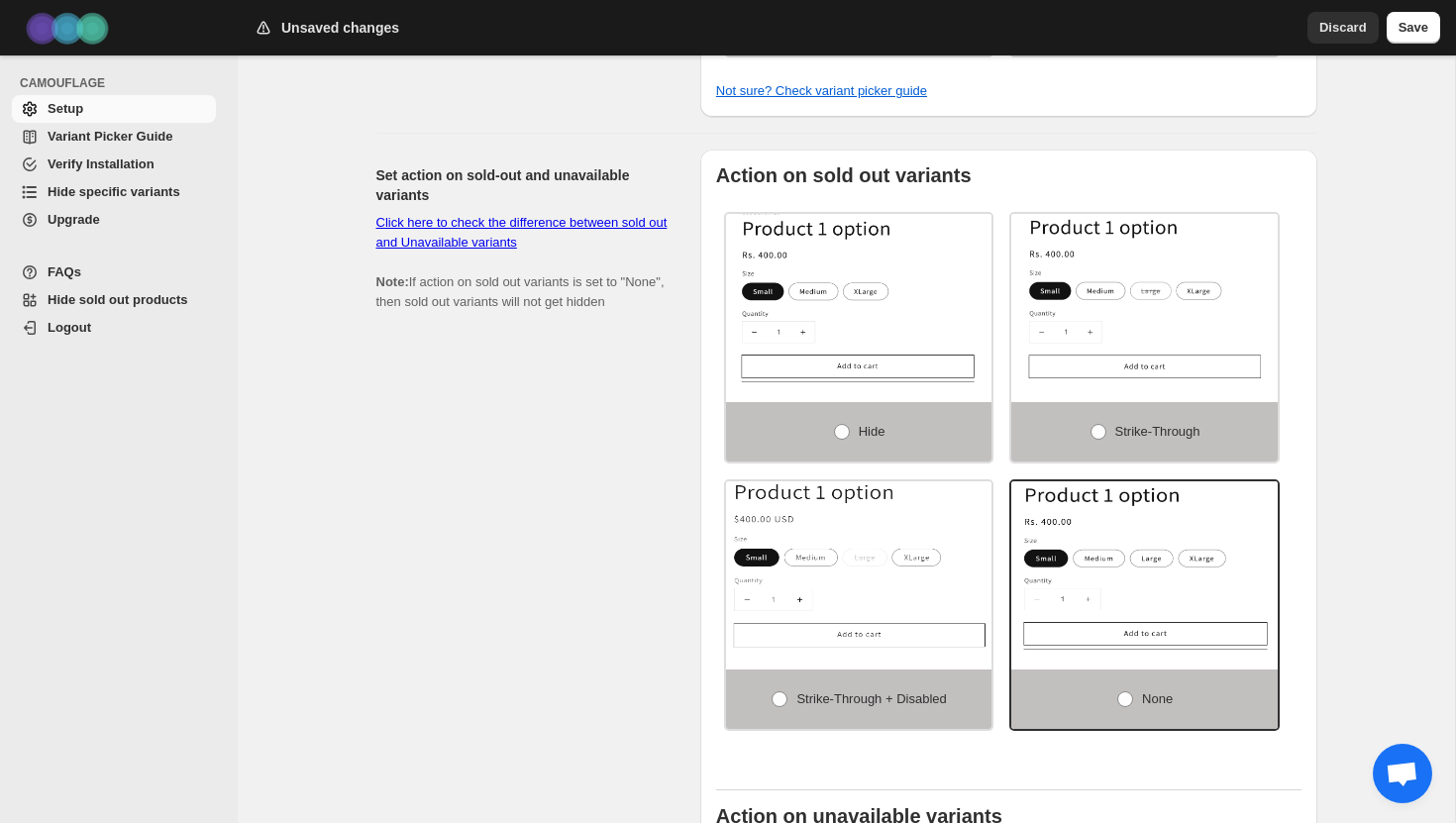 drag, startPoint x: 453, startPoint y: 326, endPoint x: 454, endPoint y: 359, distance: 33.01515 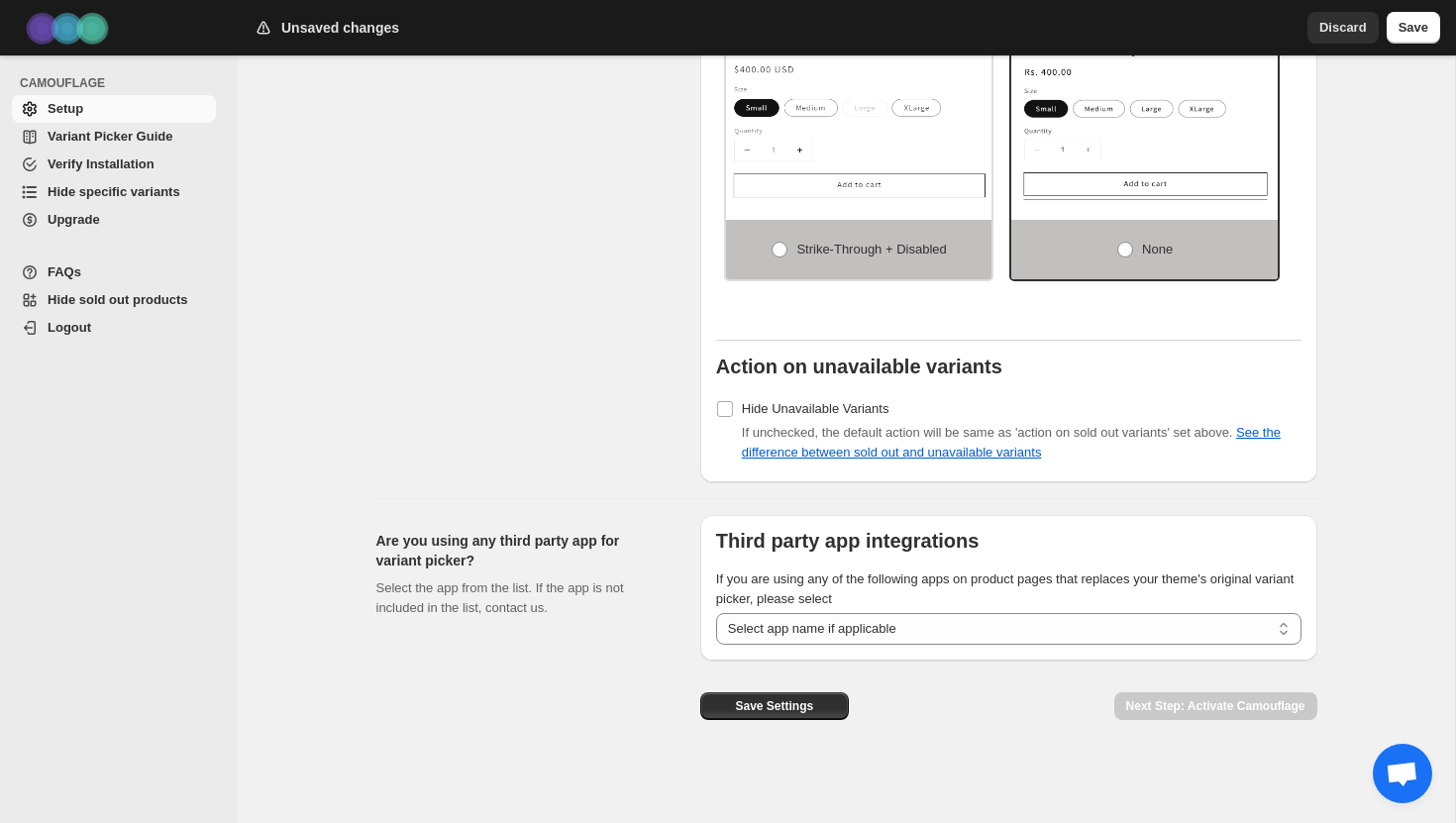scroll, scrollTop: 1668, scrollLeft: 0, axis: vertical 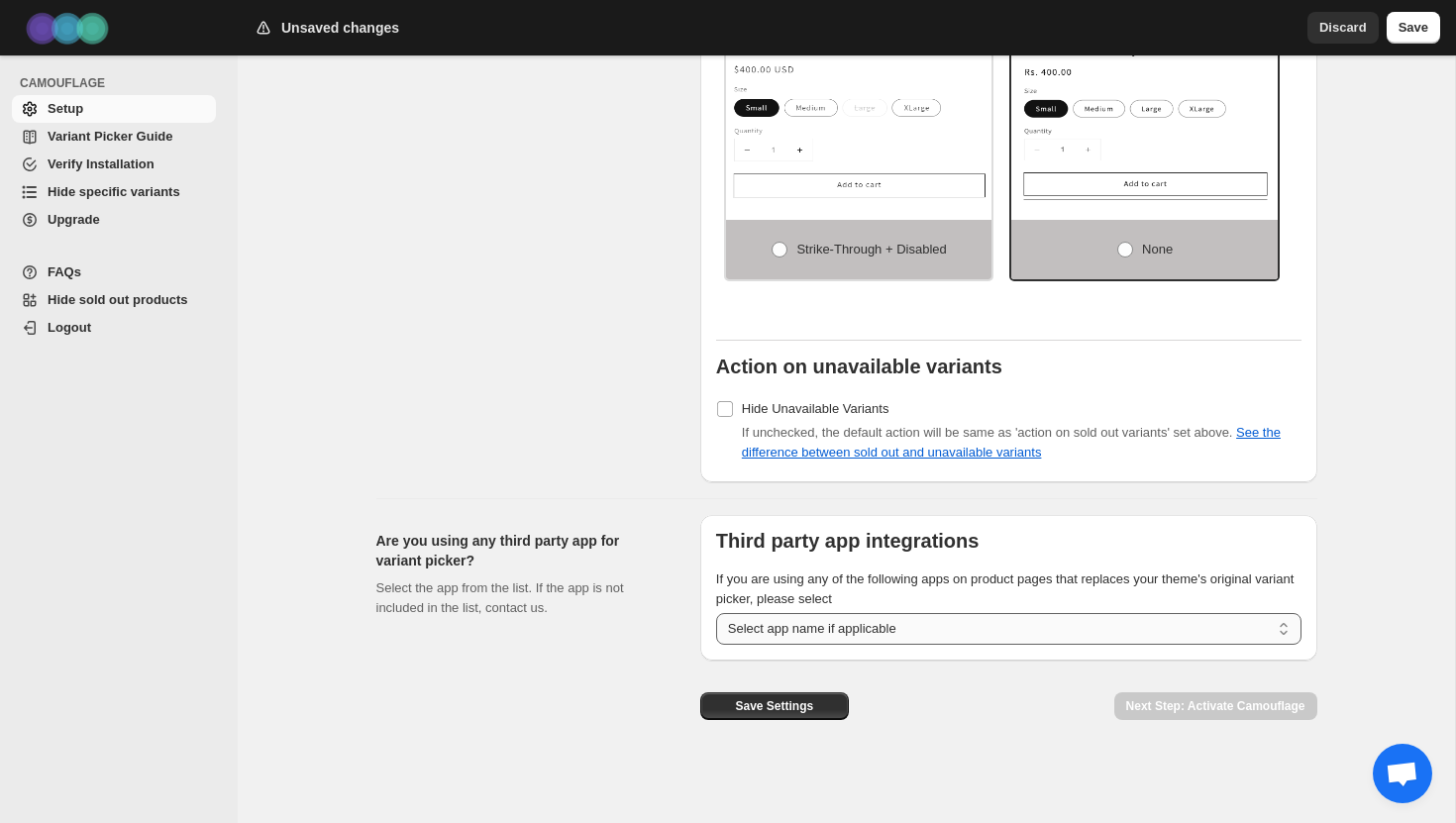 click on "**********" at bounding box center (1008, 629) 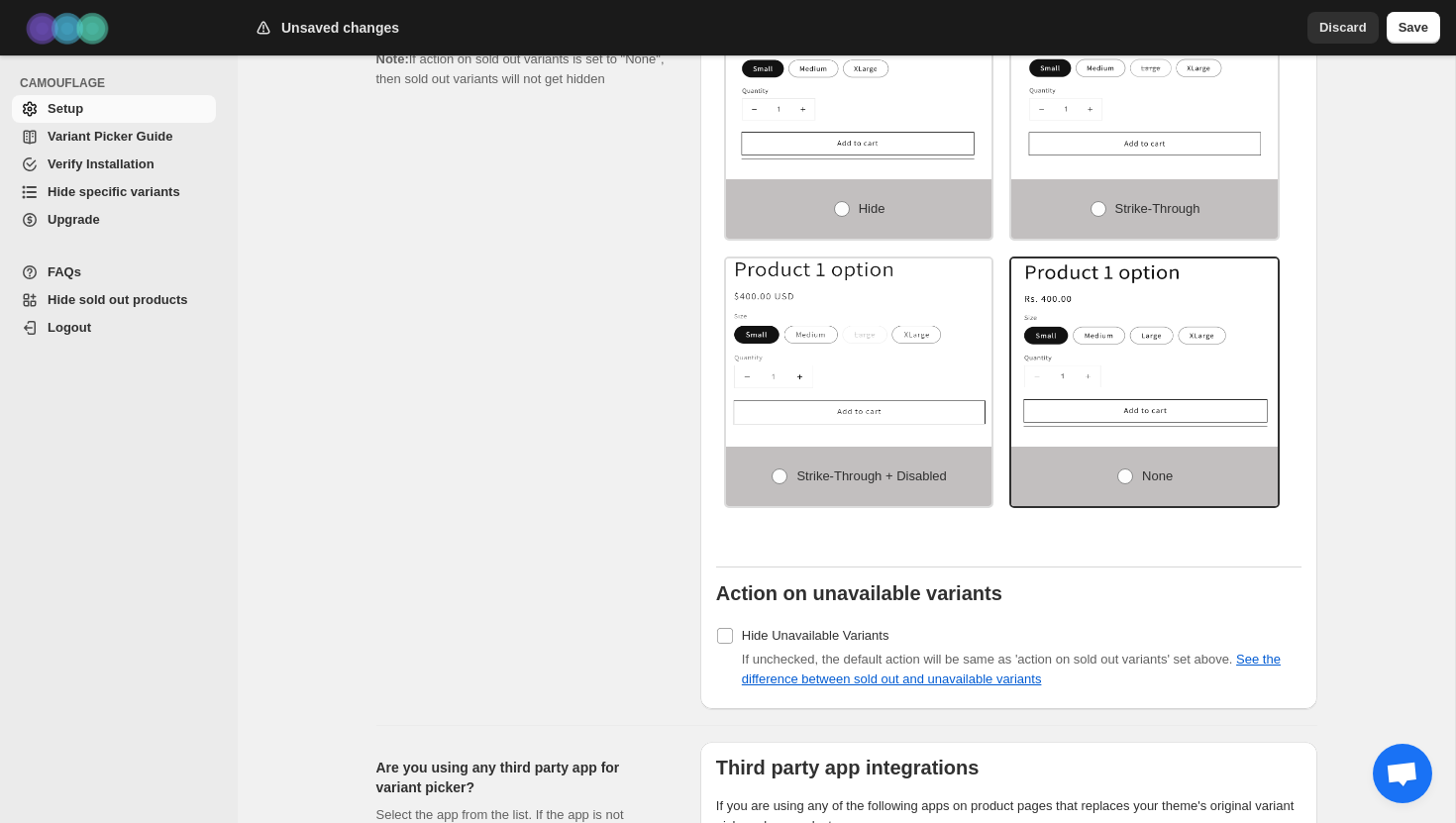 scroll, scrollTop: 1363, scrollLeft: 0, axis: vertical 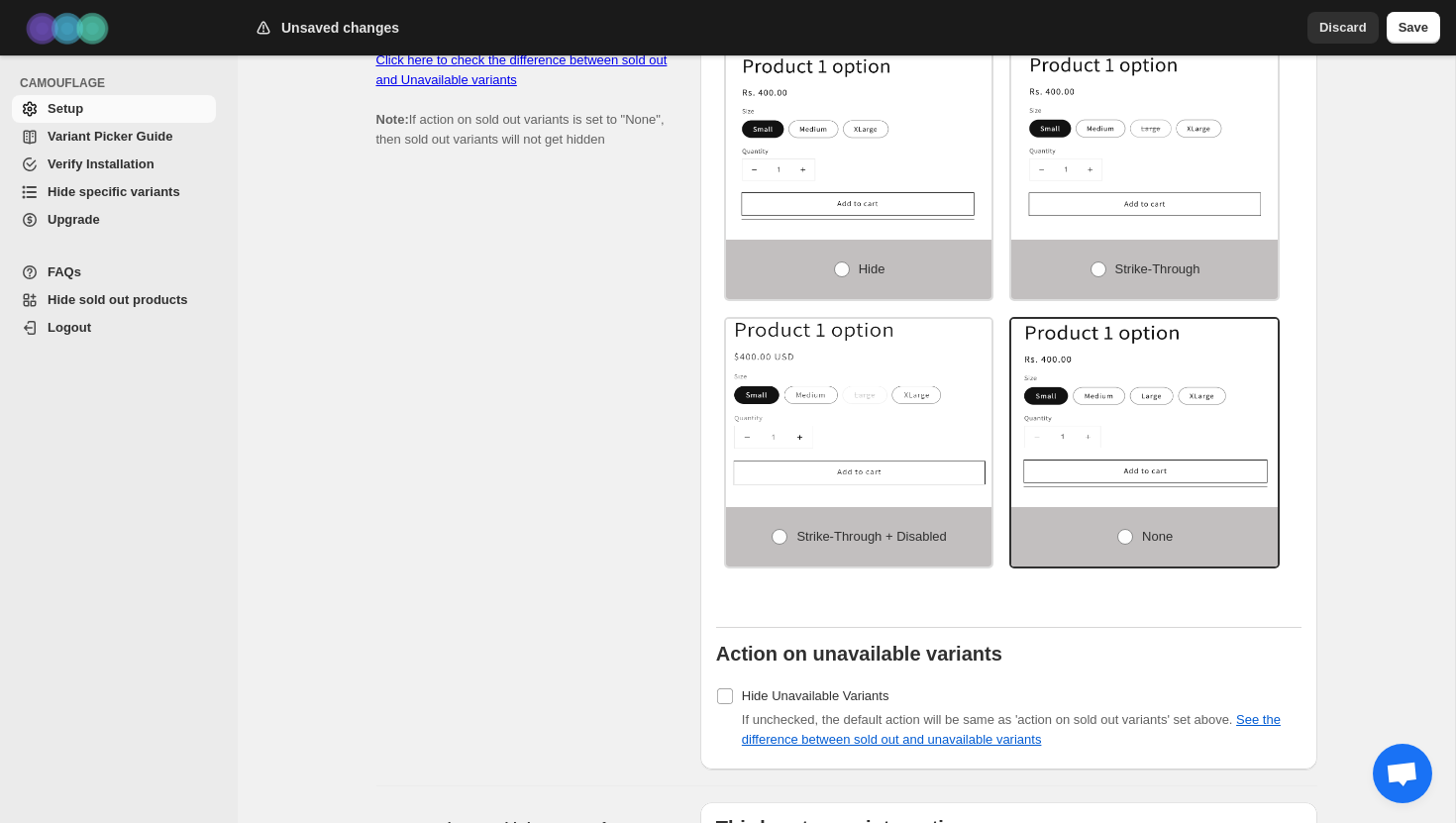 click on "Works in Shopify admin theme customiser but not in online store?  Check this. Currently you are on free plan that support products with 1 product option ( Click for more info ). Upgrade now to unlock full features! You can still preview Camouflage in action before upgrading in the theme customizer.  Click here  to preview. Upgrade Now! If Camouflage is not working for your theme, please read  FAQs  and  Variant Picker Guide  or reach out to us via chat or email:  raj@codecrux.dev 1. Setup 2. Enable Camouflage 3. Advance Setup More views 1. Setup 2. Enable Camouflage 3. Advance Setup More views The core setup of the app! Select your theme name, variant picker layout and action on sold out variants Please note: This setup page lets you configure the global settings for Camouflage. You can override these settings in the theme  customiser's  App embeds  tab. Do it only when you want to activate Camouflage on another theme Select your theme name [Important] ******* Hint:  Your live  theme's  name is  Capital" at bounding box center [846, -99] 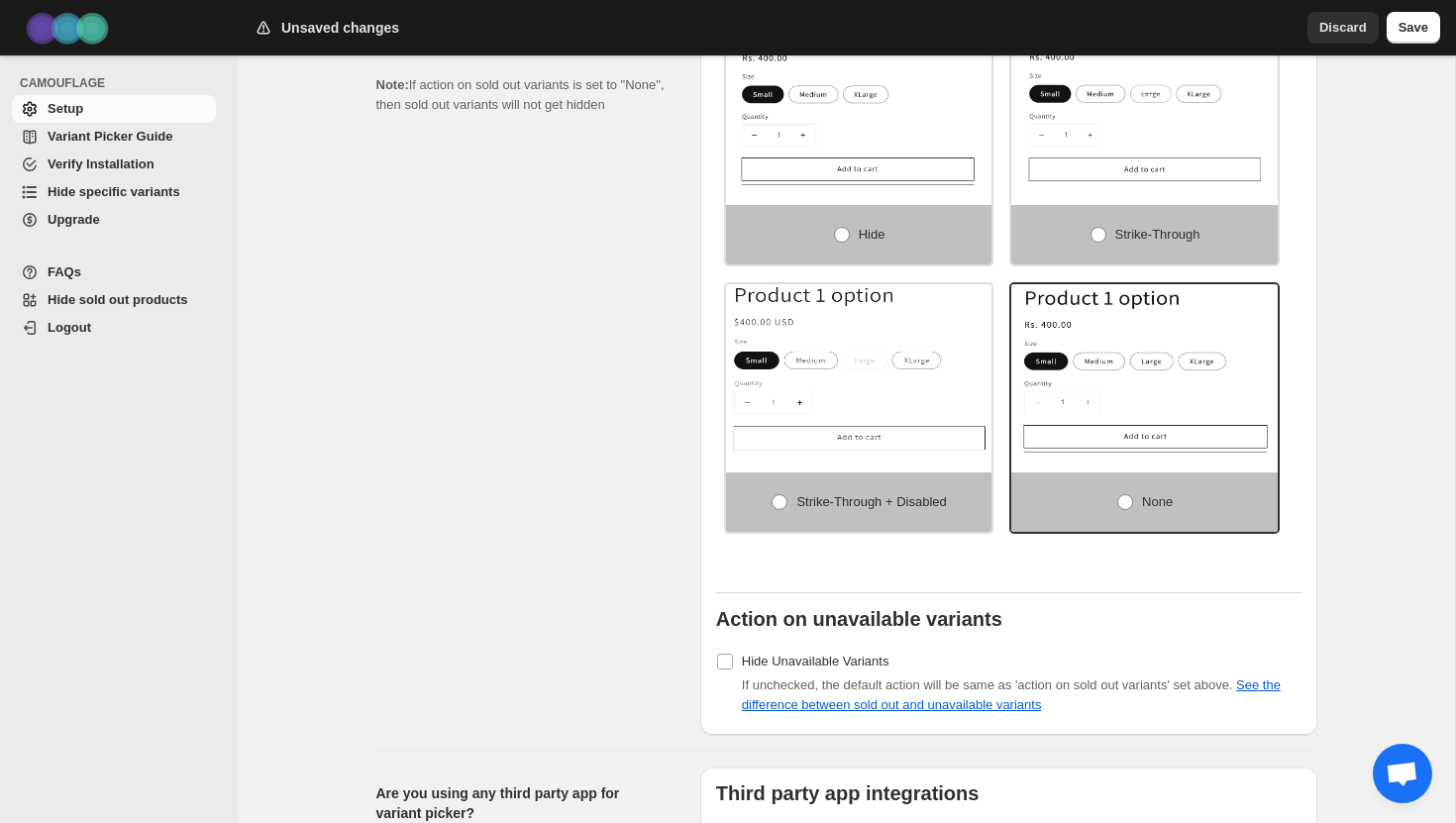 scroll, scrollTop: 1409, scrollLeft: 0, axis: vertical 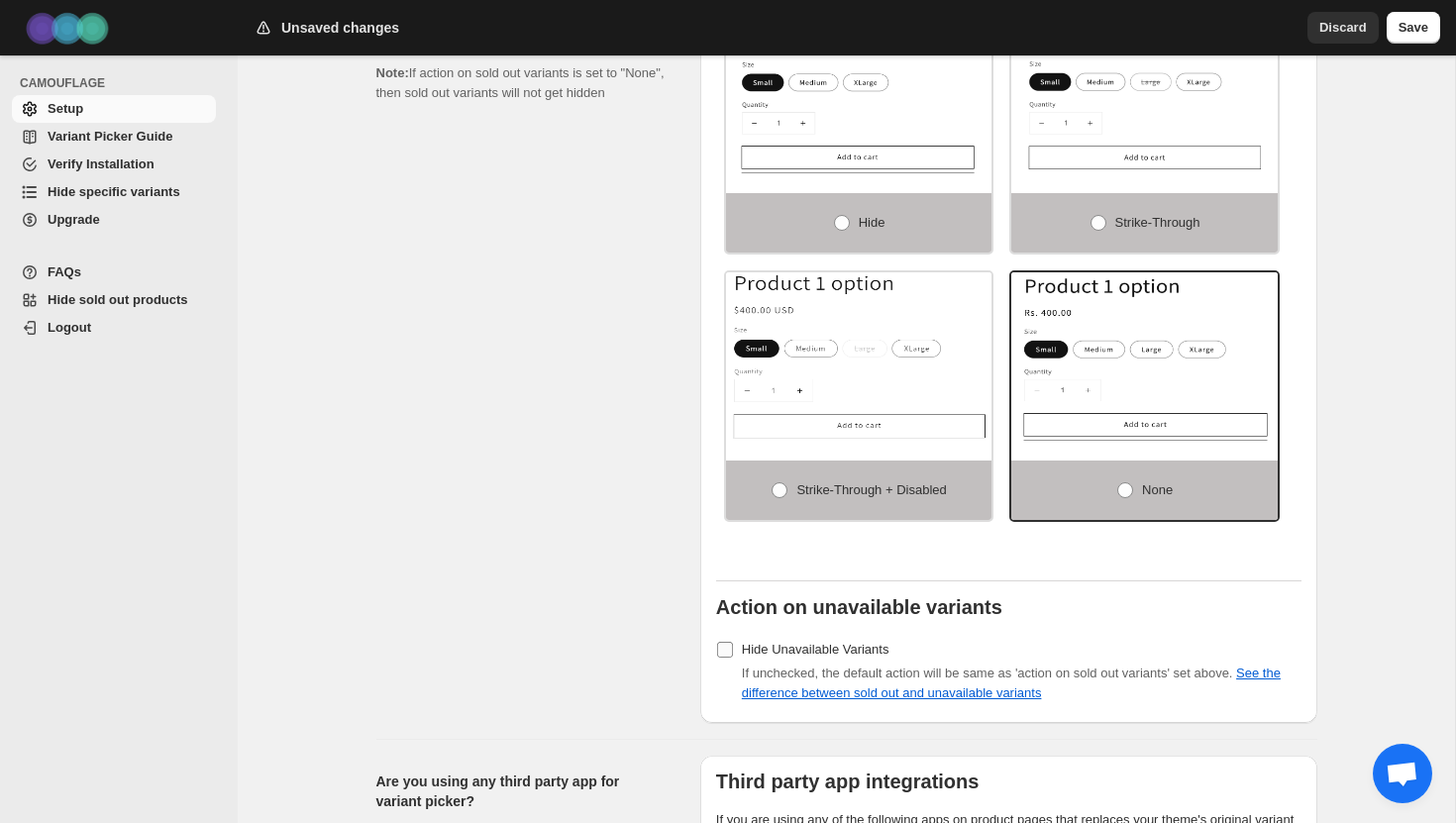 click on "Hide Unavailable Variants" at bounding box center (815, 649) 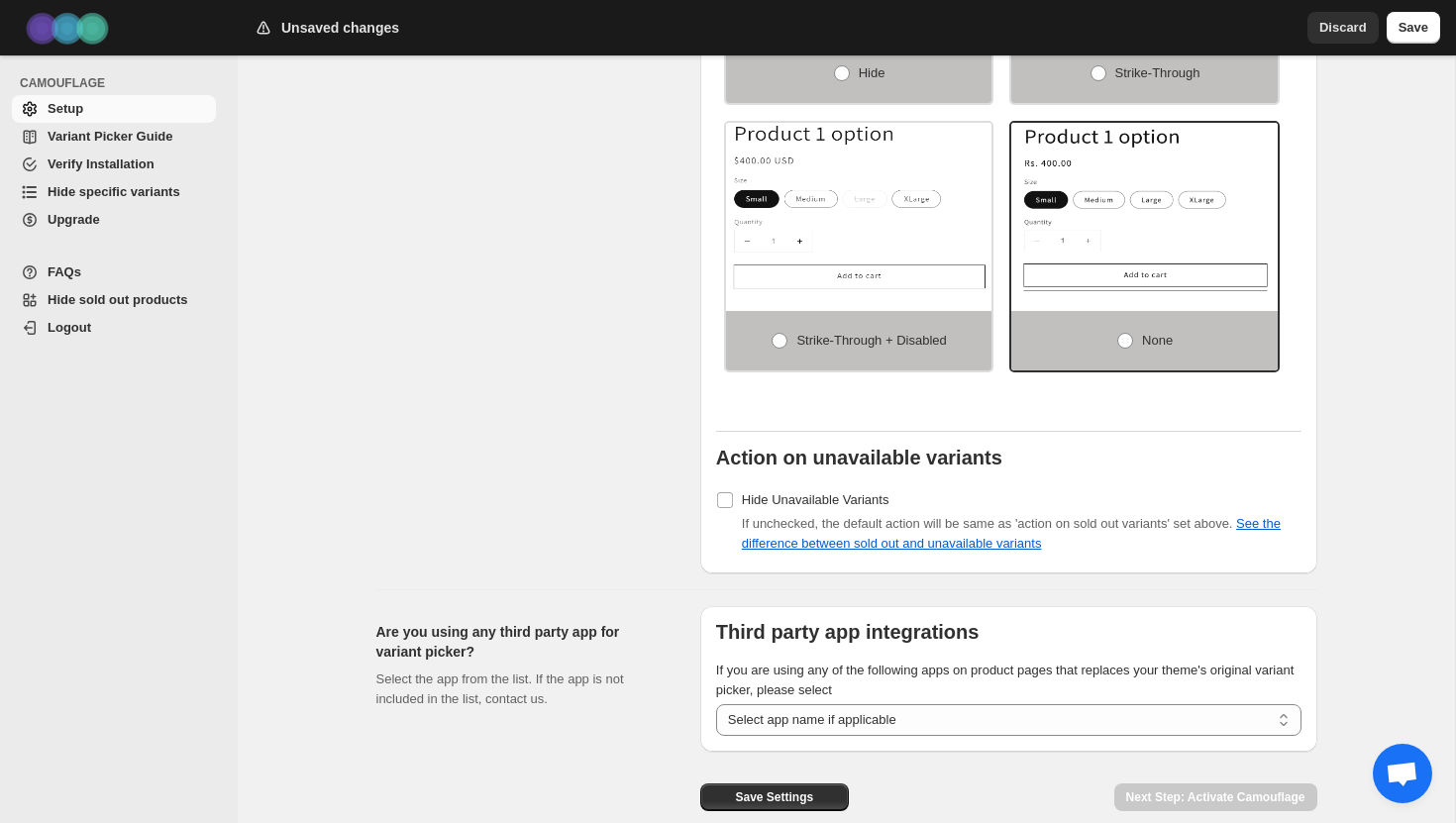 scroll, scrollTop: 1668, scrollLeft: 0, axis: vertical 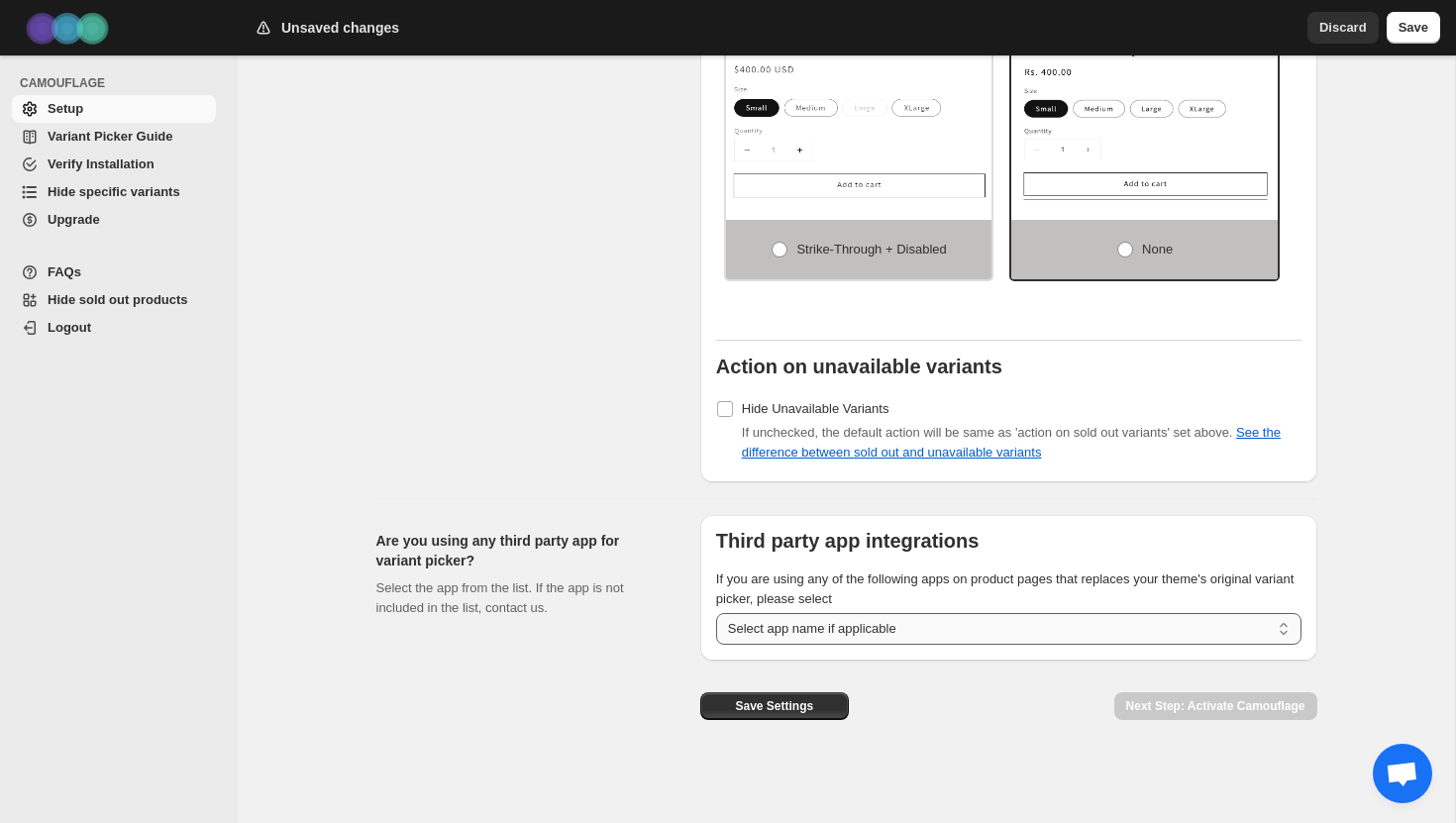 click on "**********" at bounding box center [1008, 629] 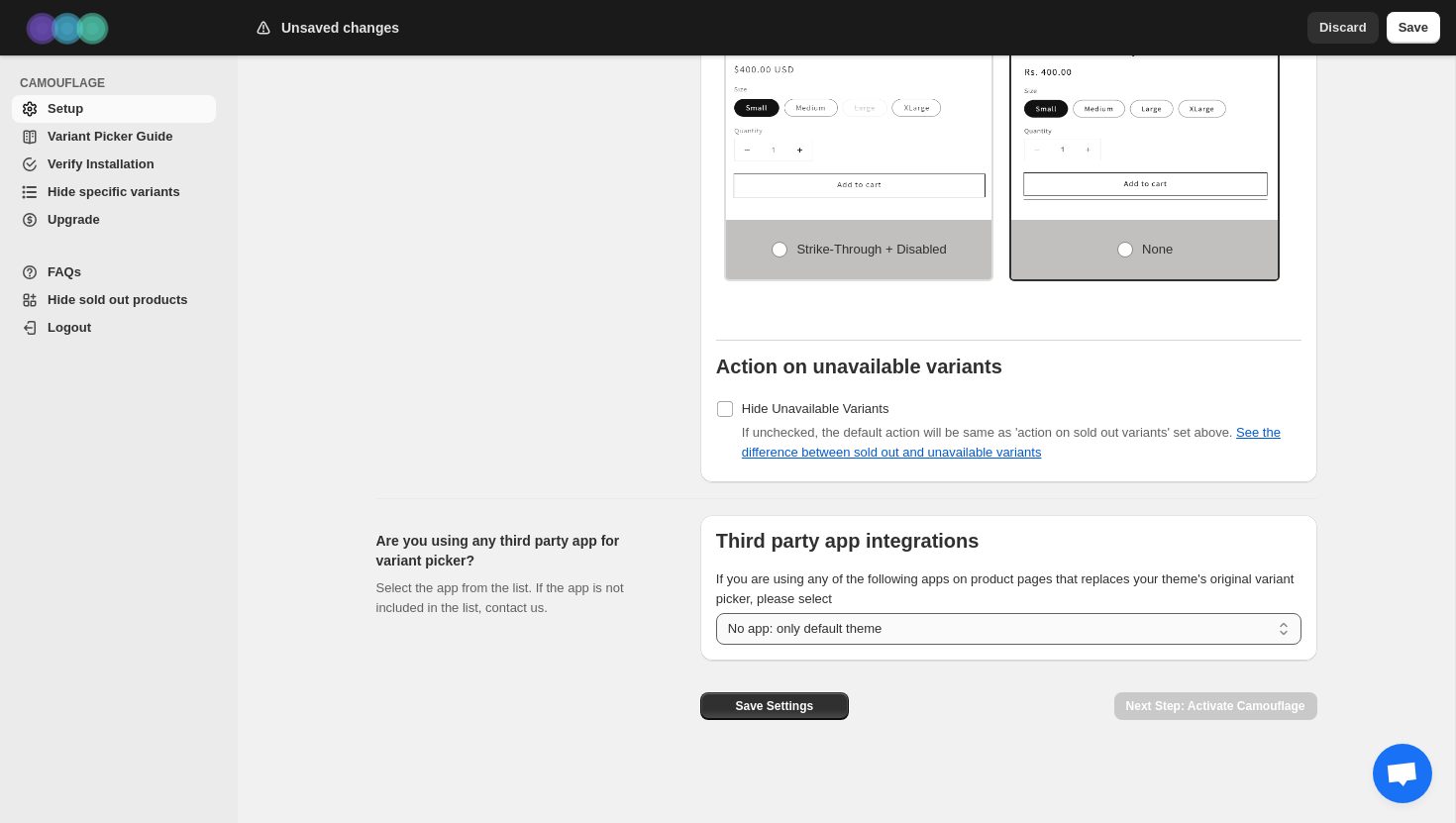click on "**********" at bounding box center [1008, 629] 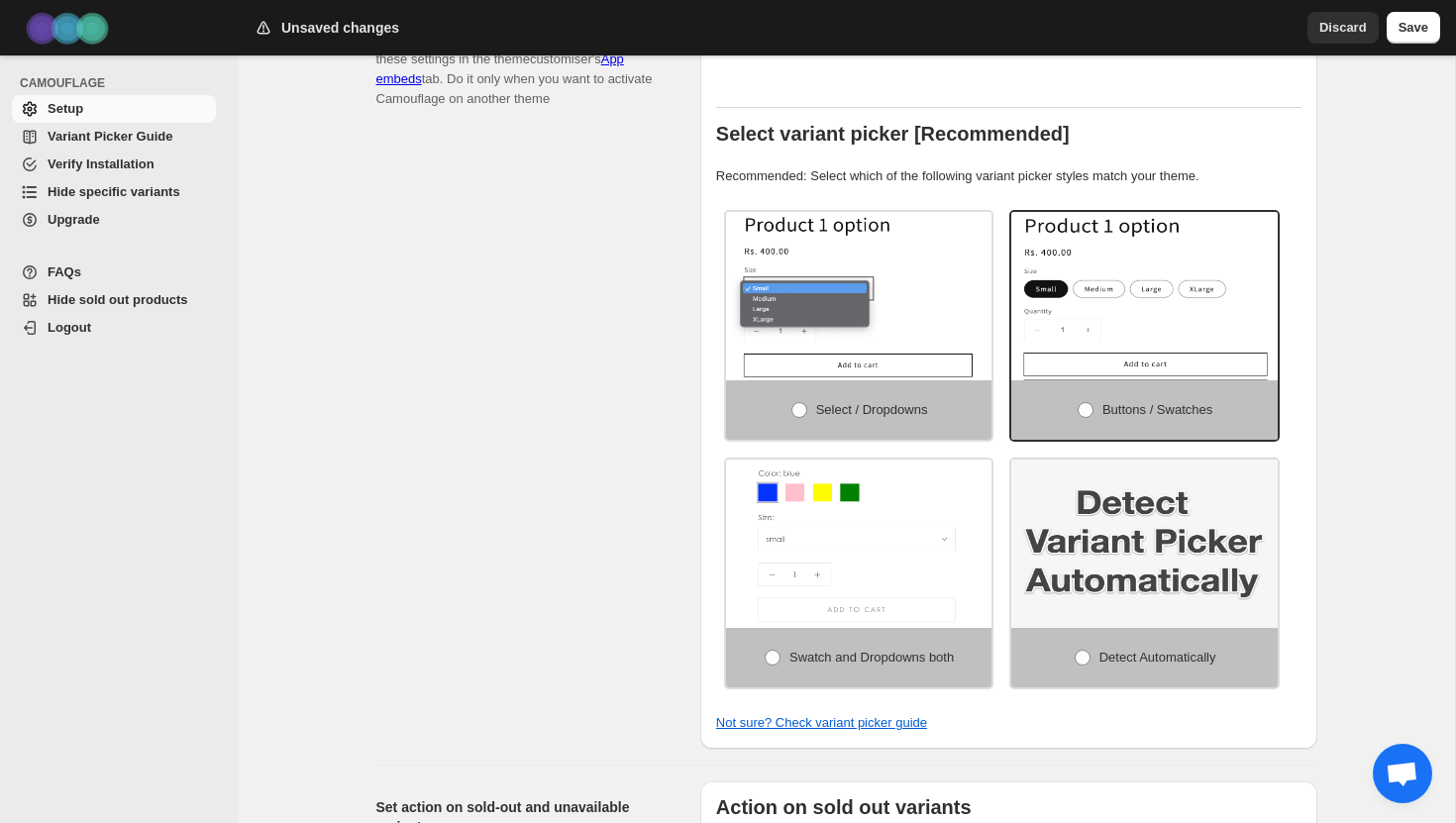 scroll, scrollTop: 566, scrollLeft: 0, axis: vertical 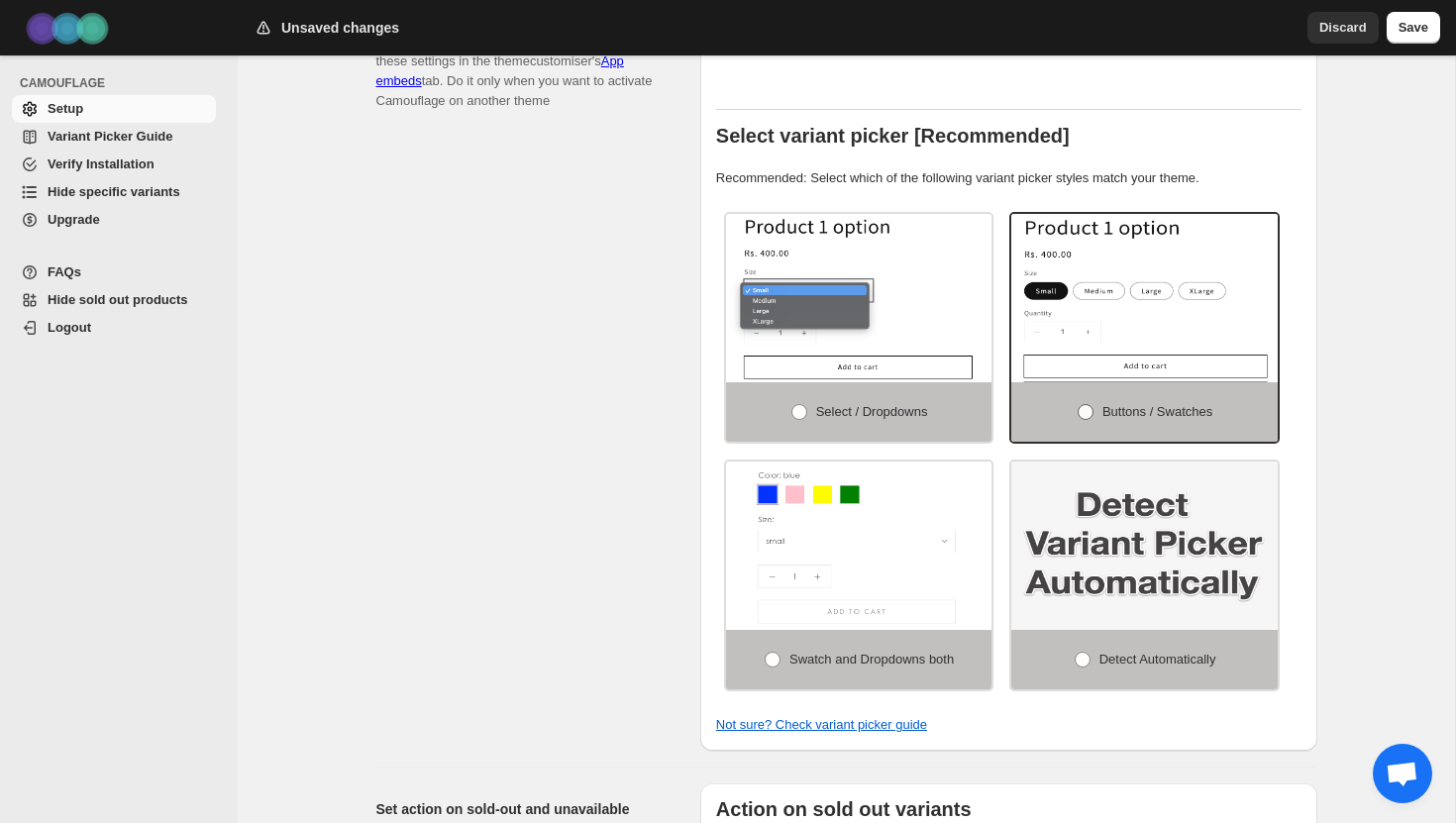 click at bounding box center [1086, 412] 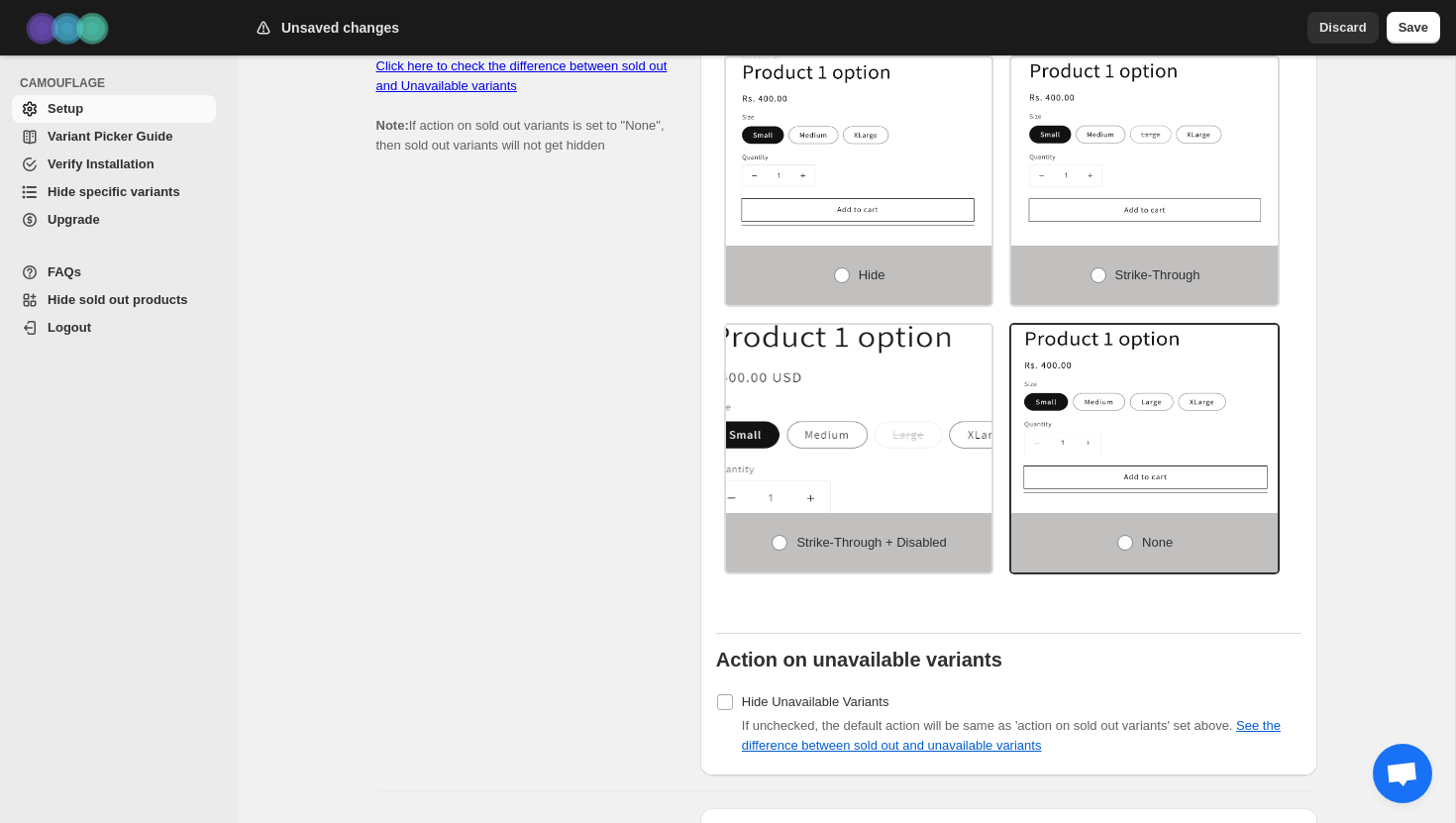 scroll, scrollTop: 1374, scrollLeft: 0, axis: vertical 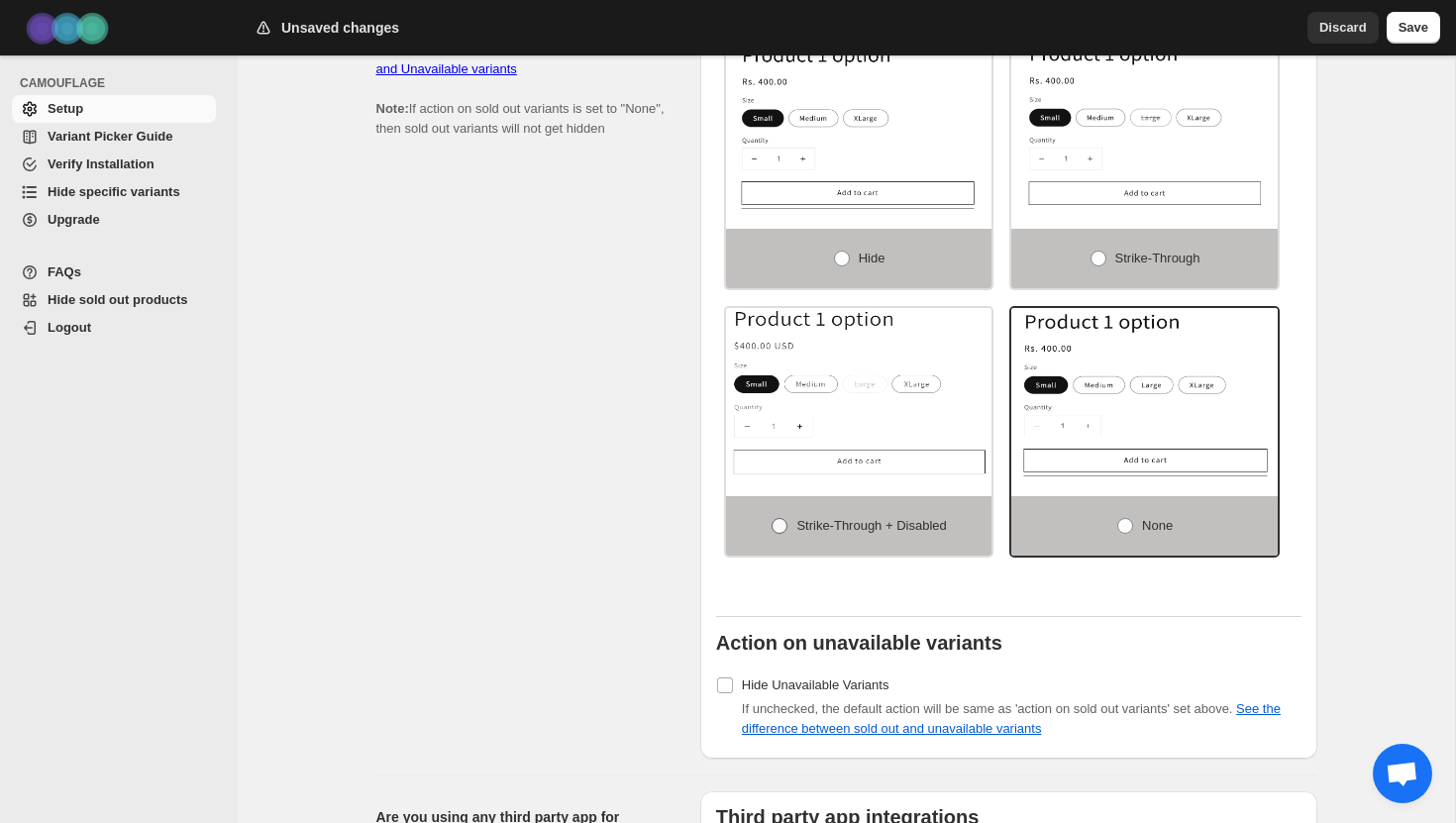 click on "Strike-through + Disabled" at bounding box center [871, 525] 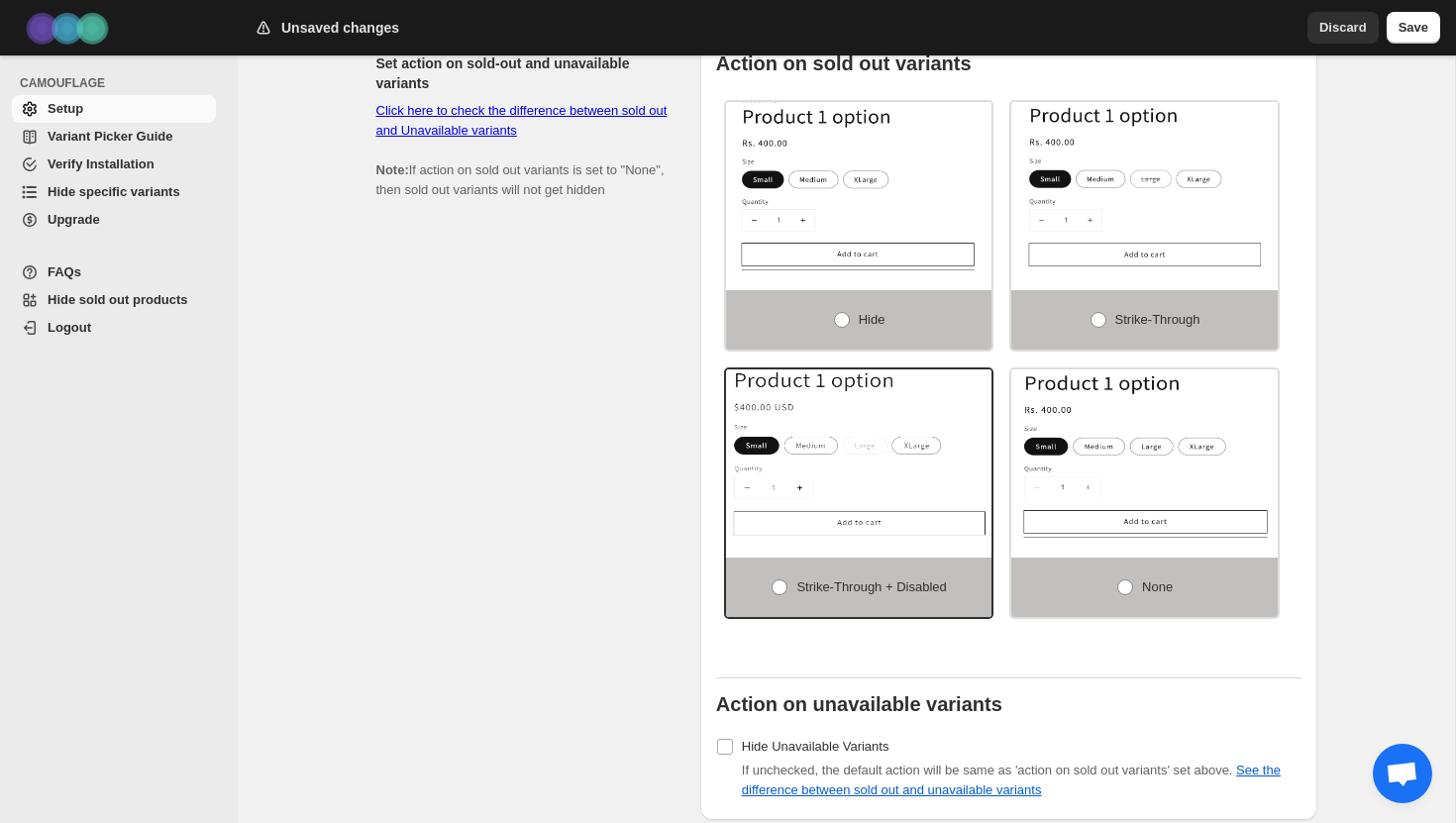 scroll, scrollTop: 1293, scrollLeft: 0, axis: vertical 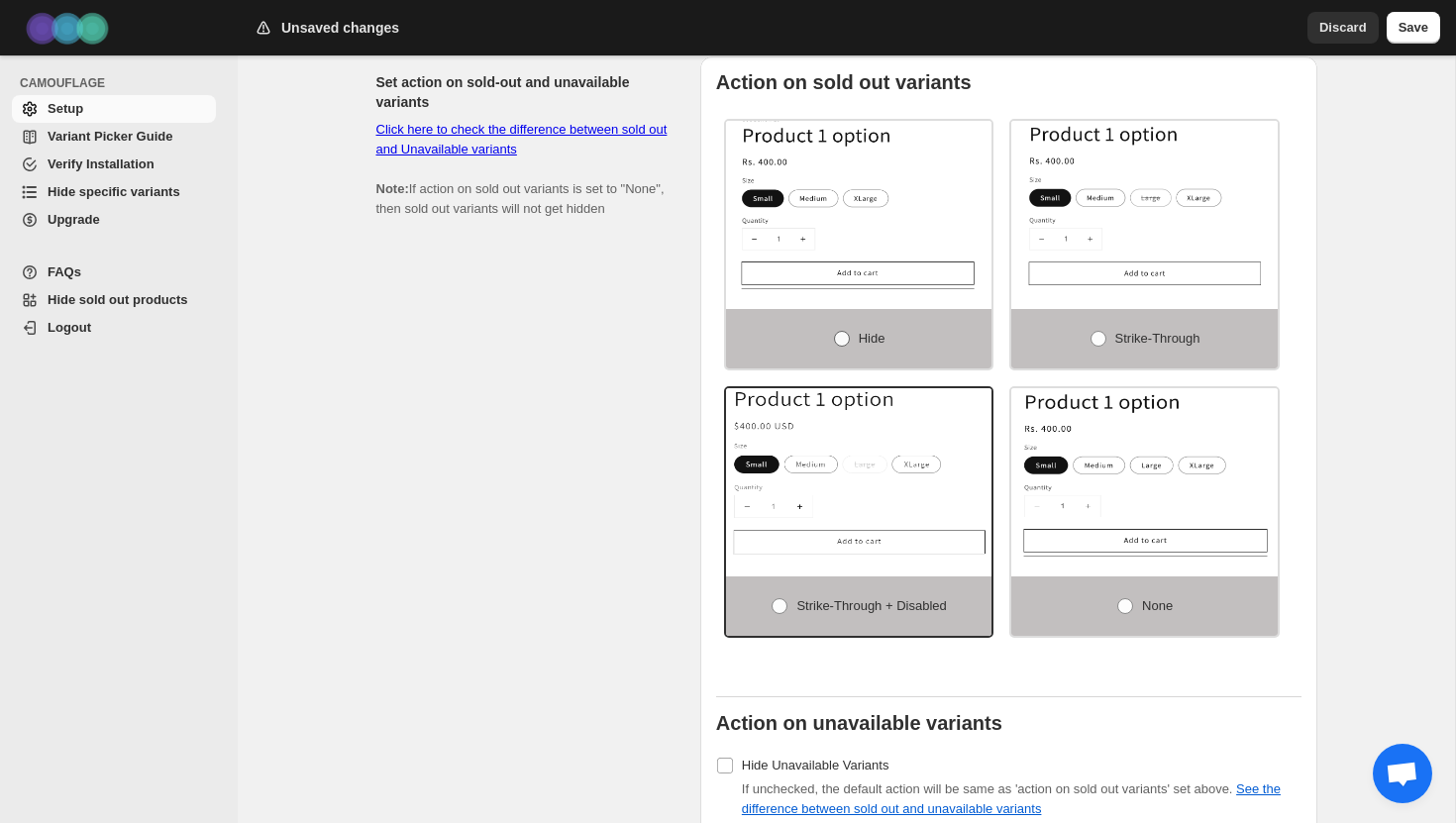 click on "Hide" at bounding box center [859, 339] 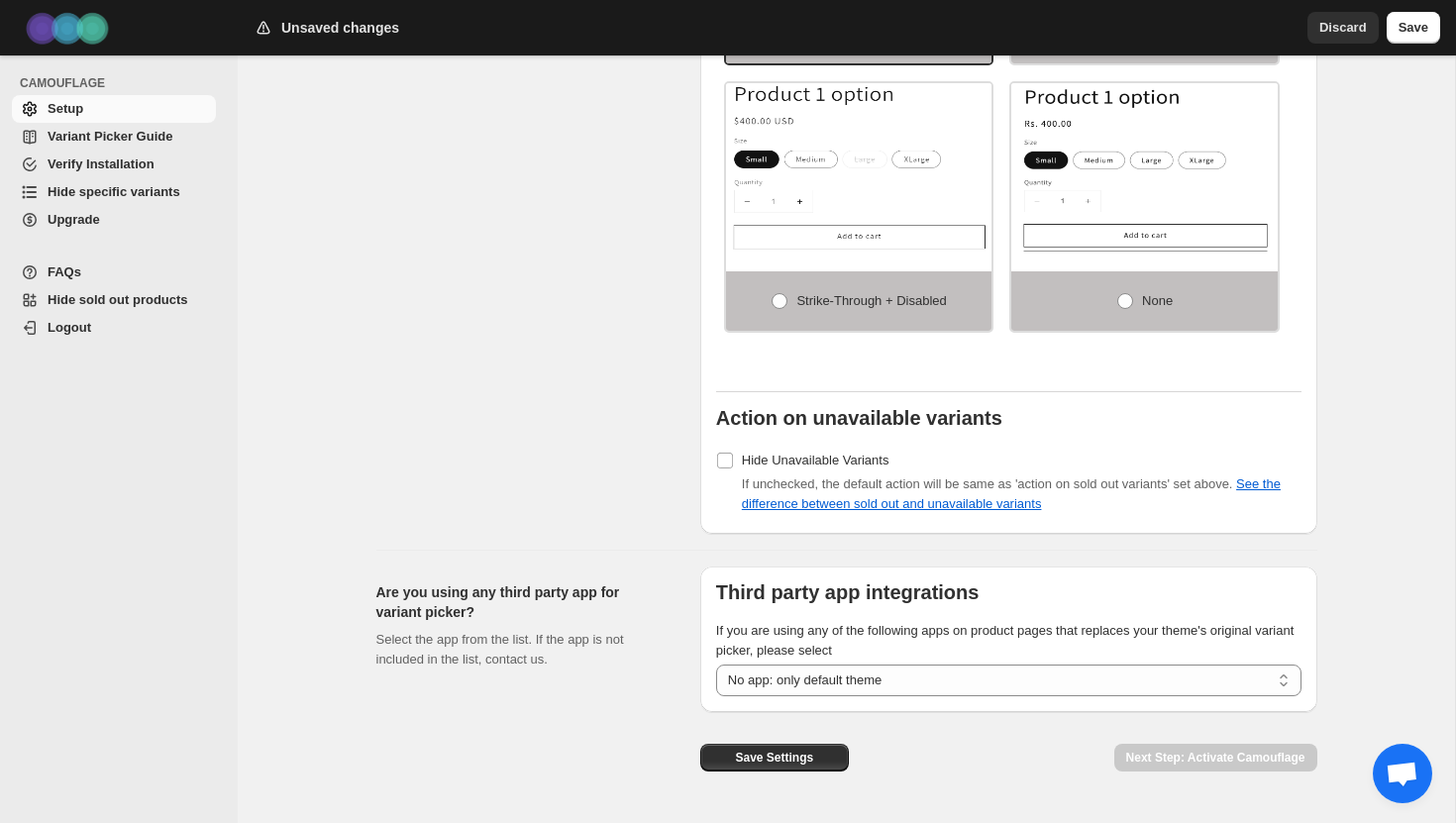 scroll, scrollTop: 1668, scrollLeft: 0, axis: vertical 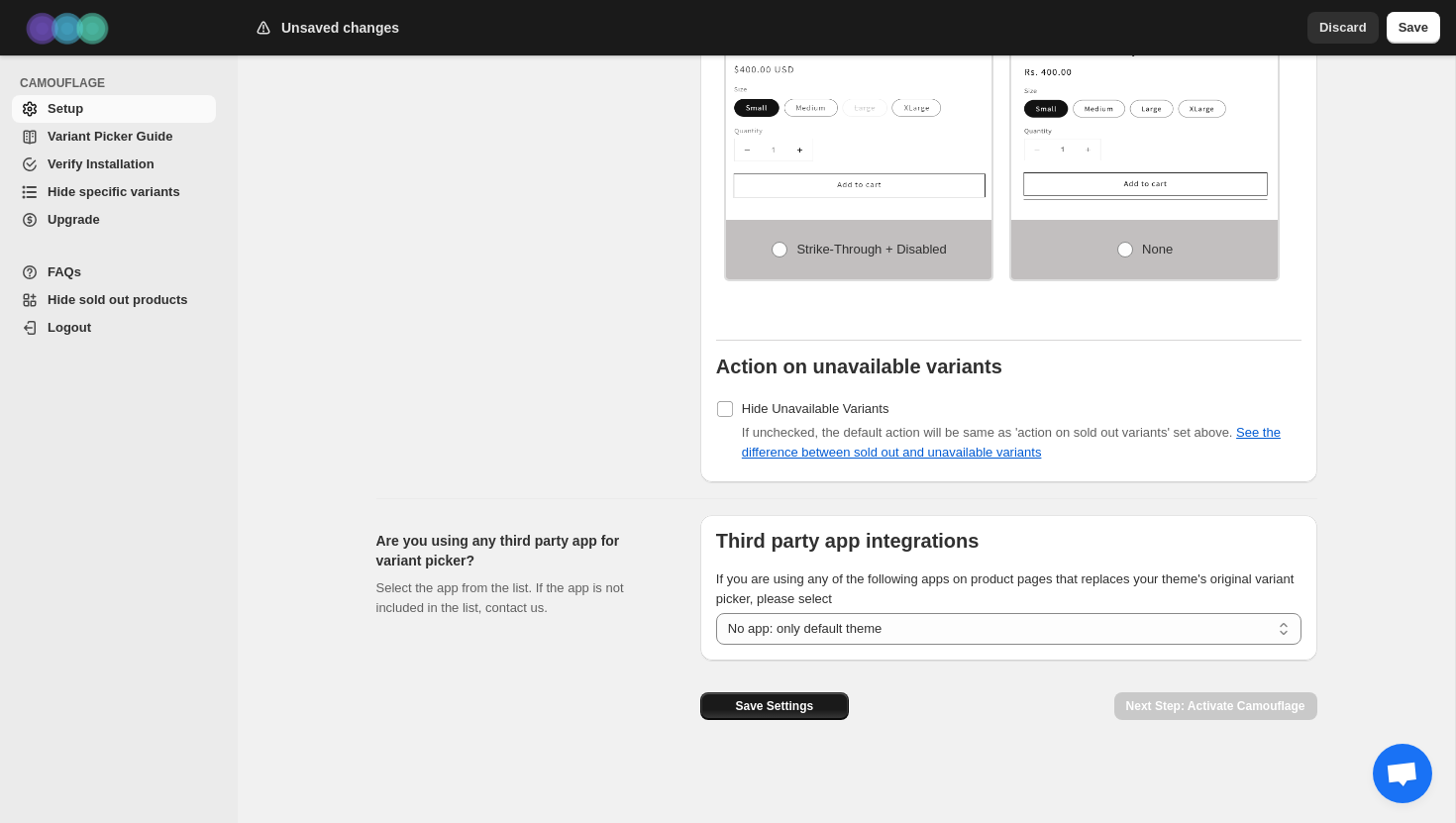 click on "Save Settings" at bounding box center [775, 706] 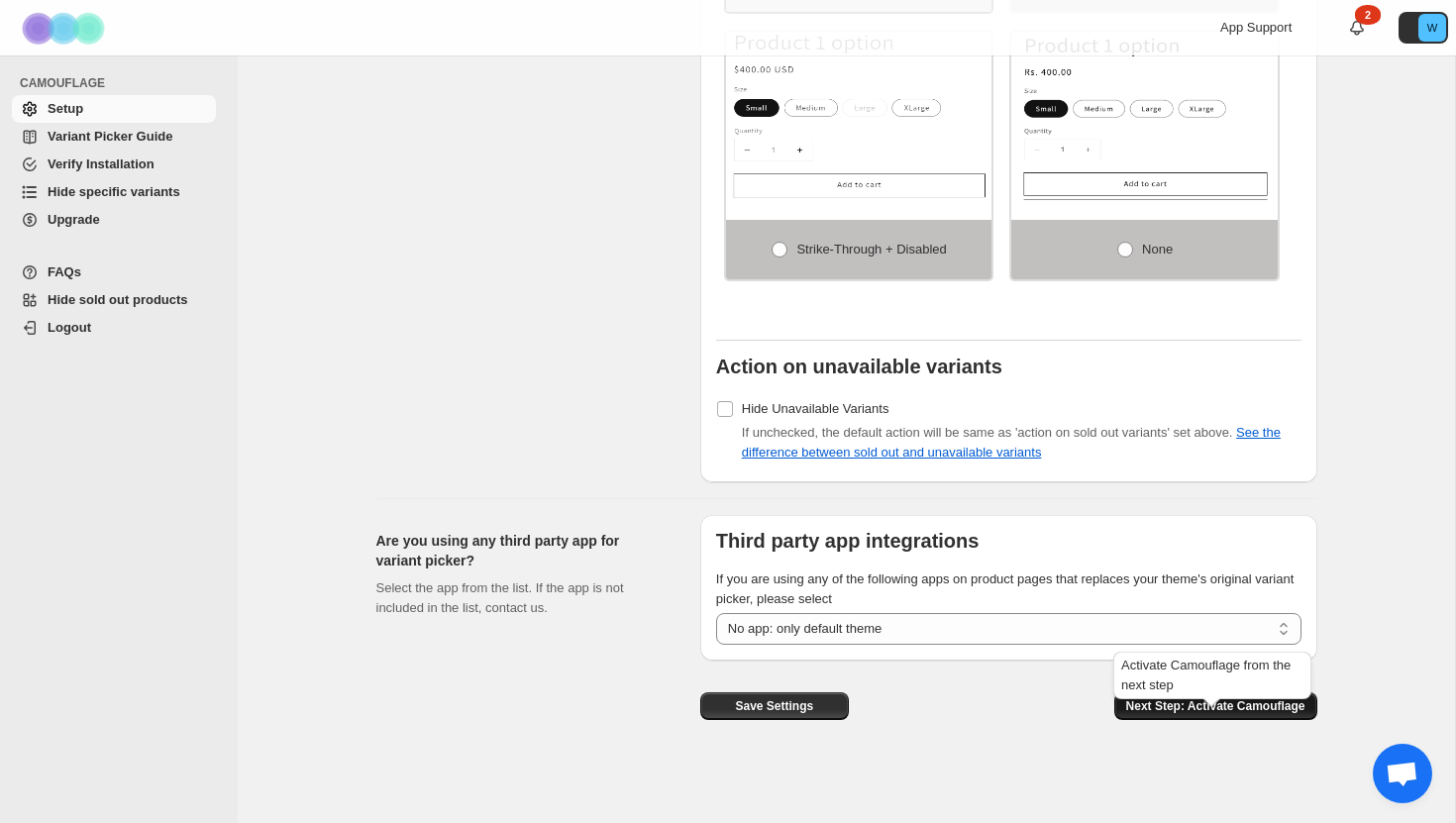 click on "Next Step: Activate Camouflage" at bounding box center (1215, 706) 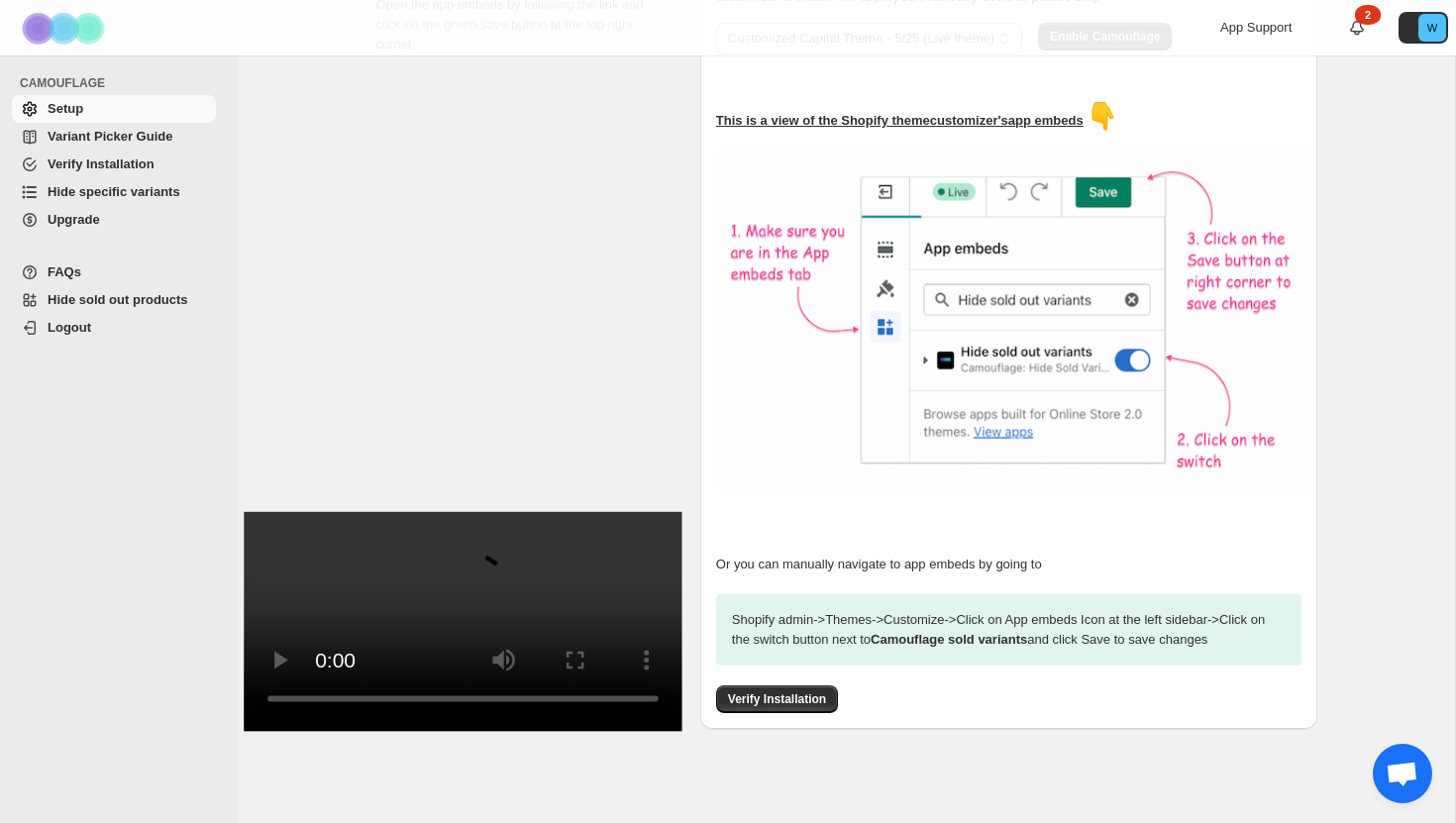 scroll, scrollTop: 556, scrollLeft: 0, axis: vertical 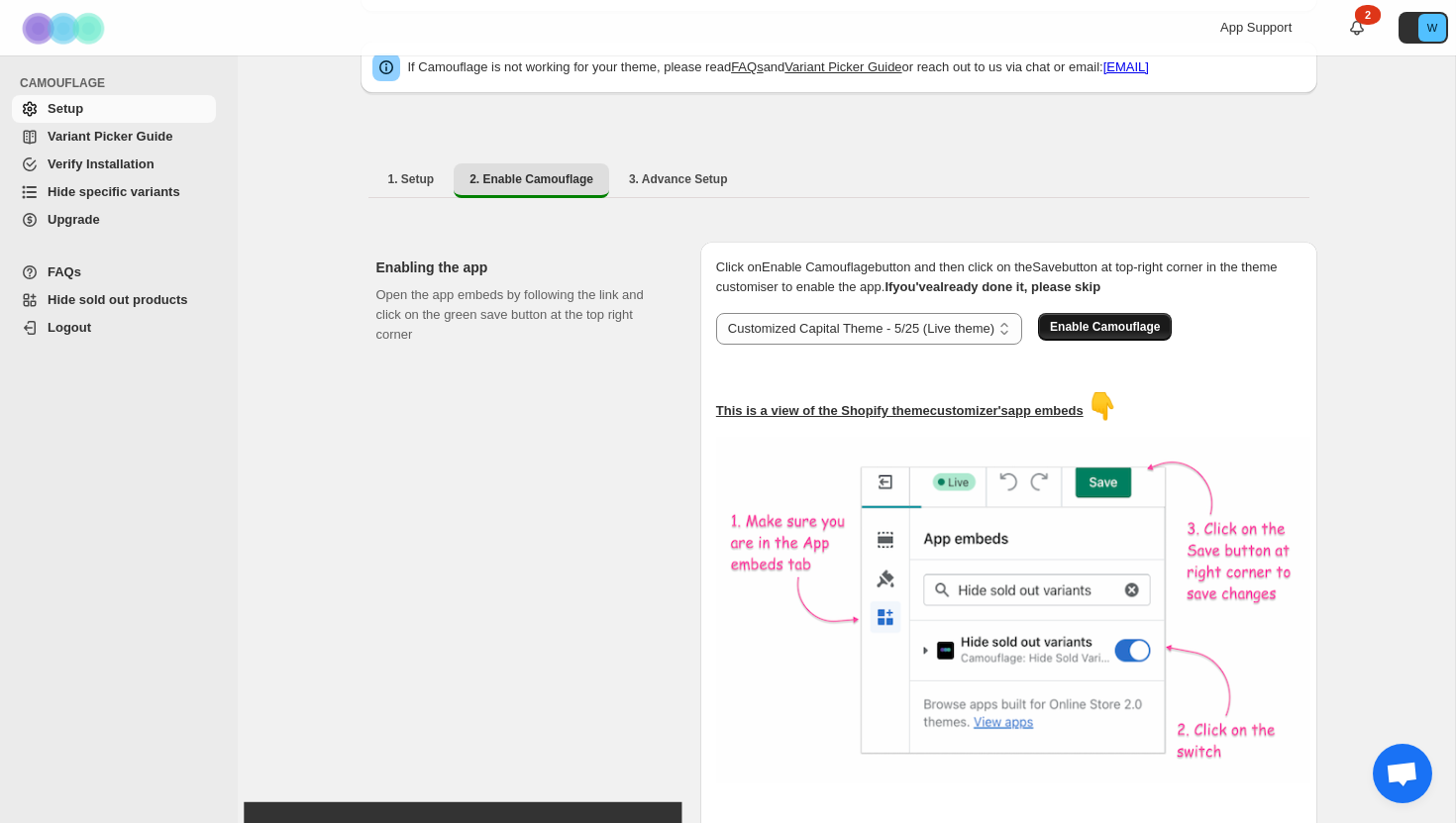 click on "Enable Camouflage" at bounding box center [1104, 327] 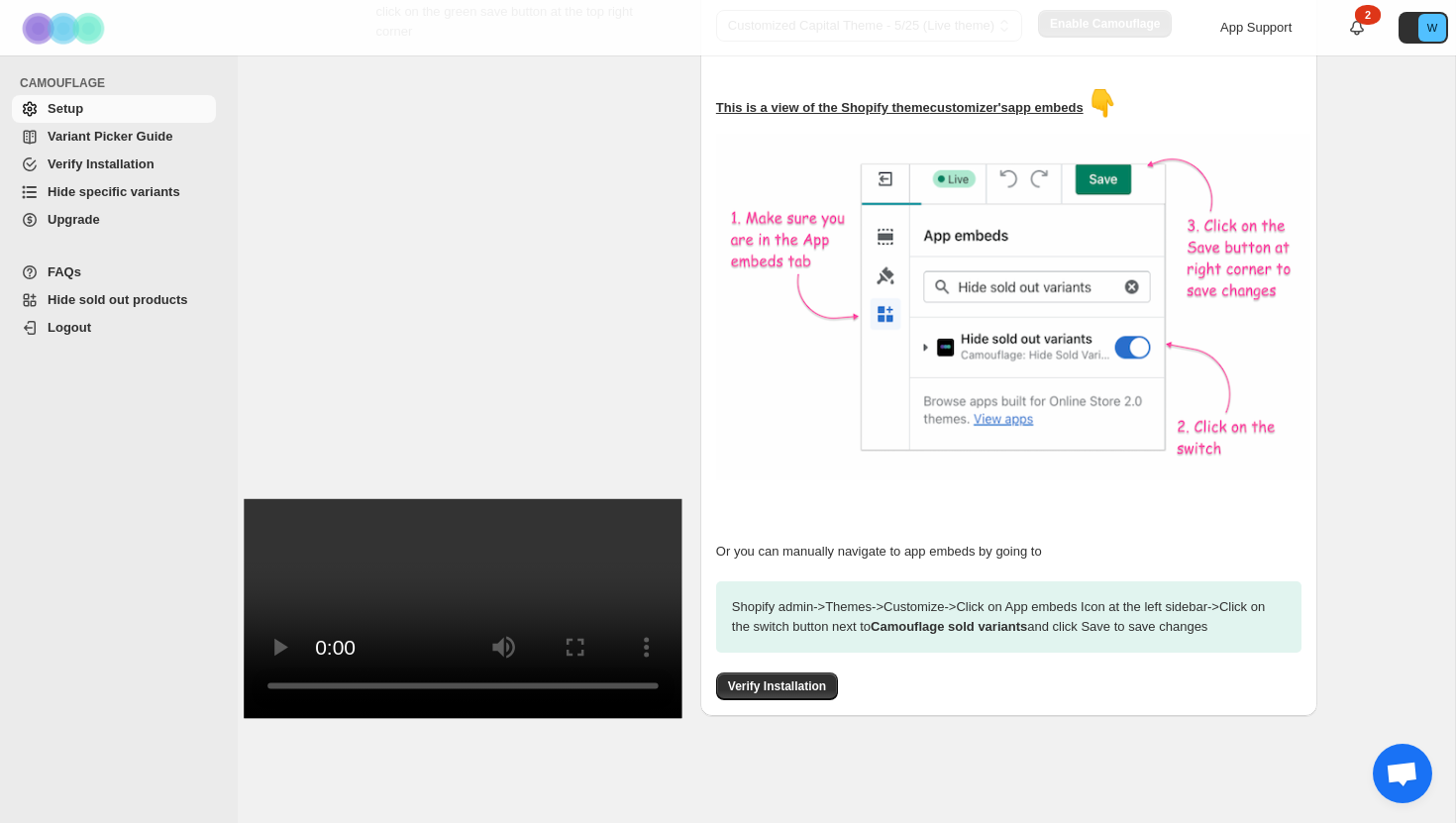 scroll, scrollTop: 542, scrollLeft: 0, axis: vertical 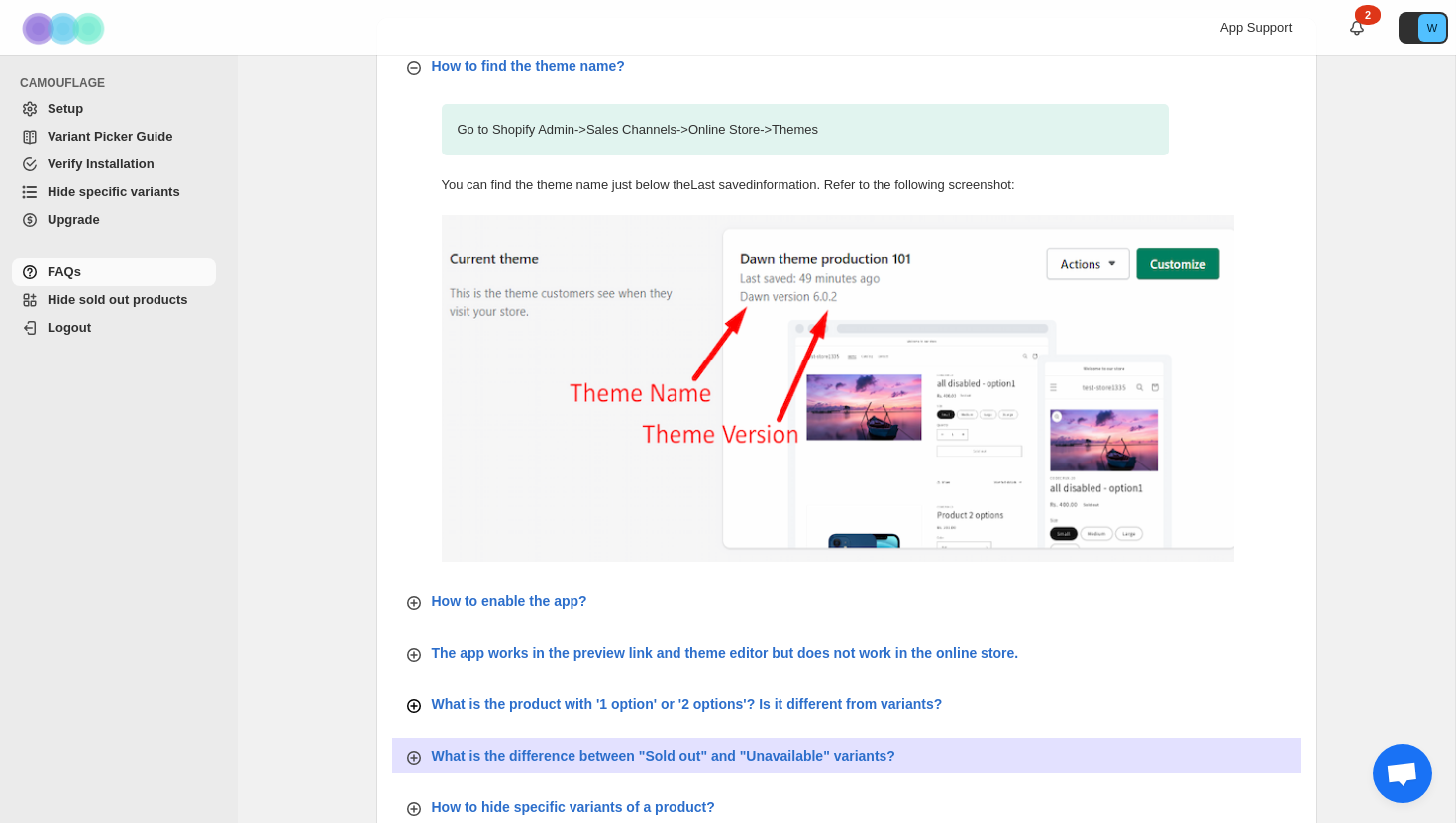 click on "What is the product with '1 option' or '2 options'? Is it different from variants?" at bounding box center [687, 704] 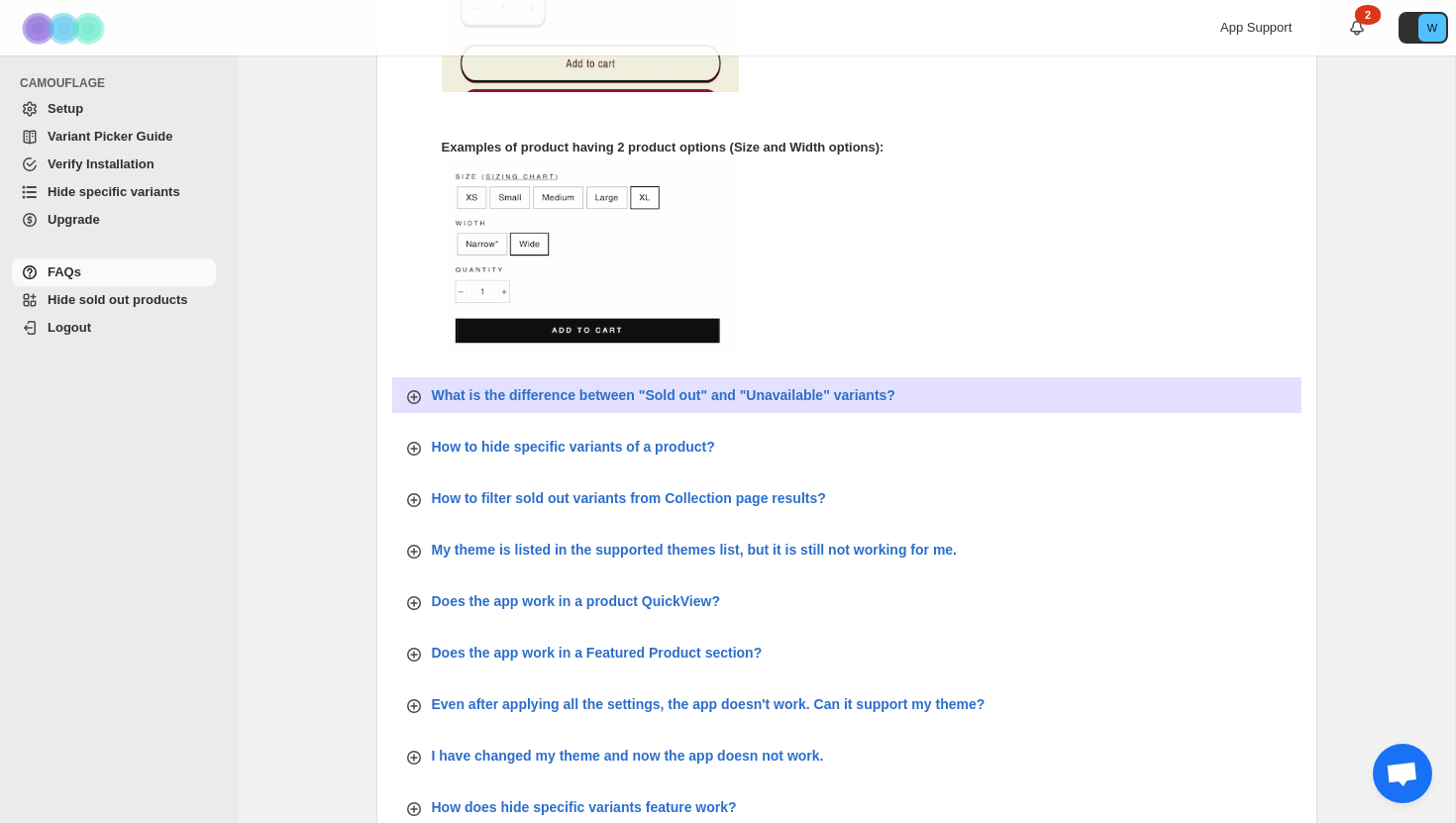 scroll, scrollTop: 1039, scrollLeft: 0, axis: vertical 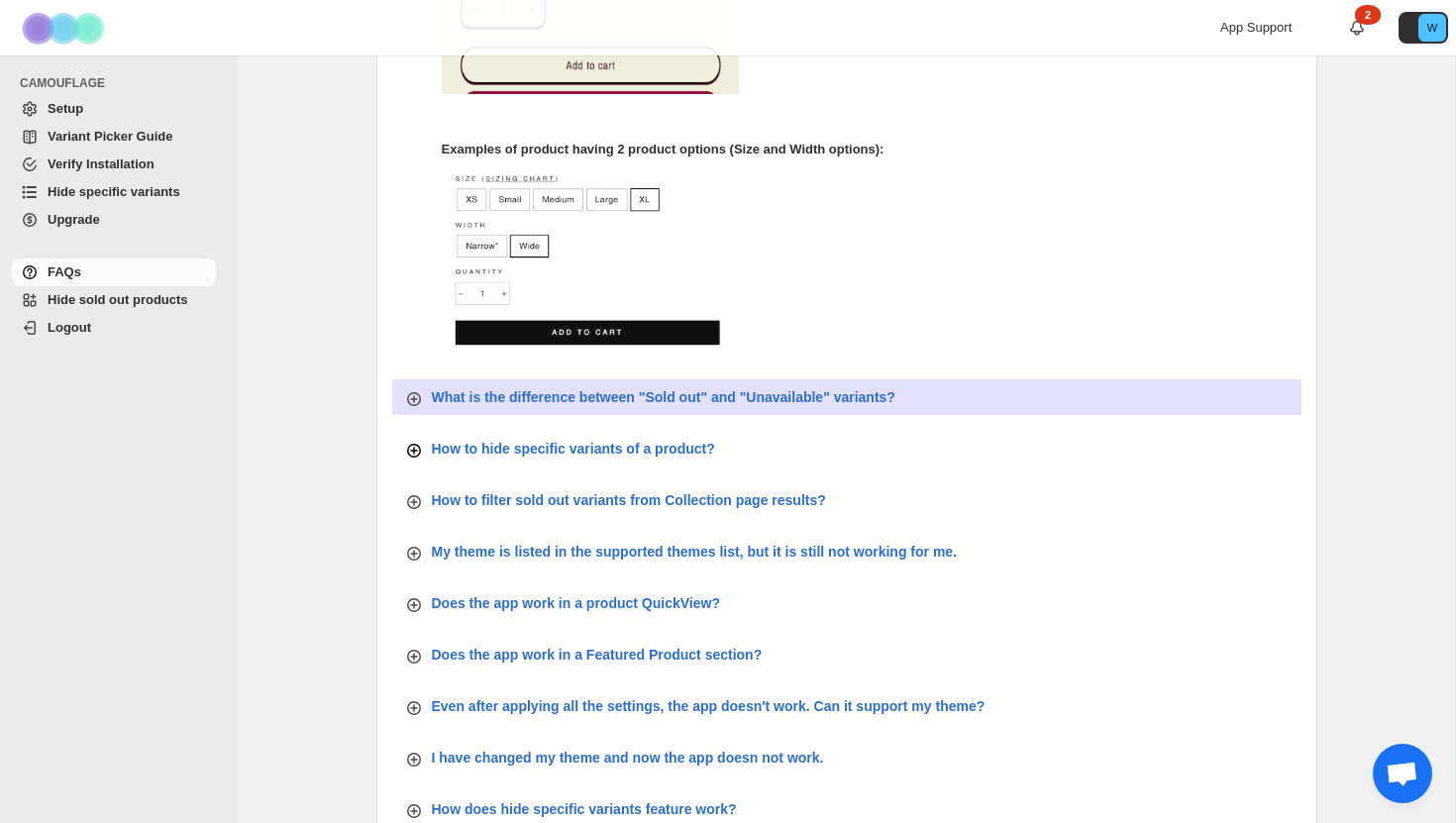 click on "How to hide specific variants of a product?" at bounding box center (573, 449) 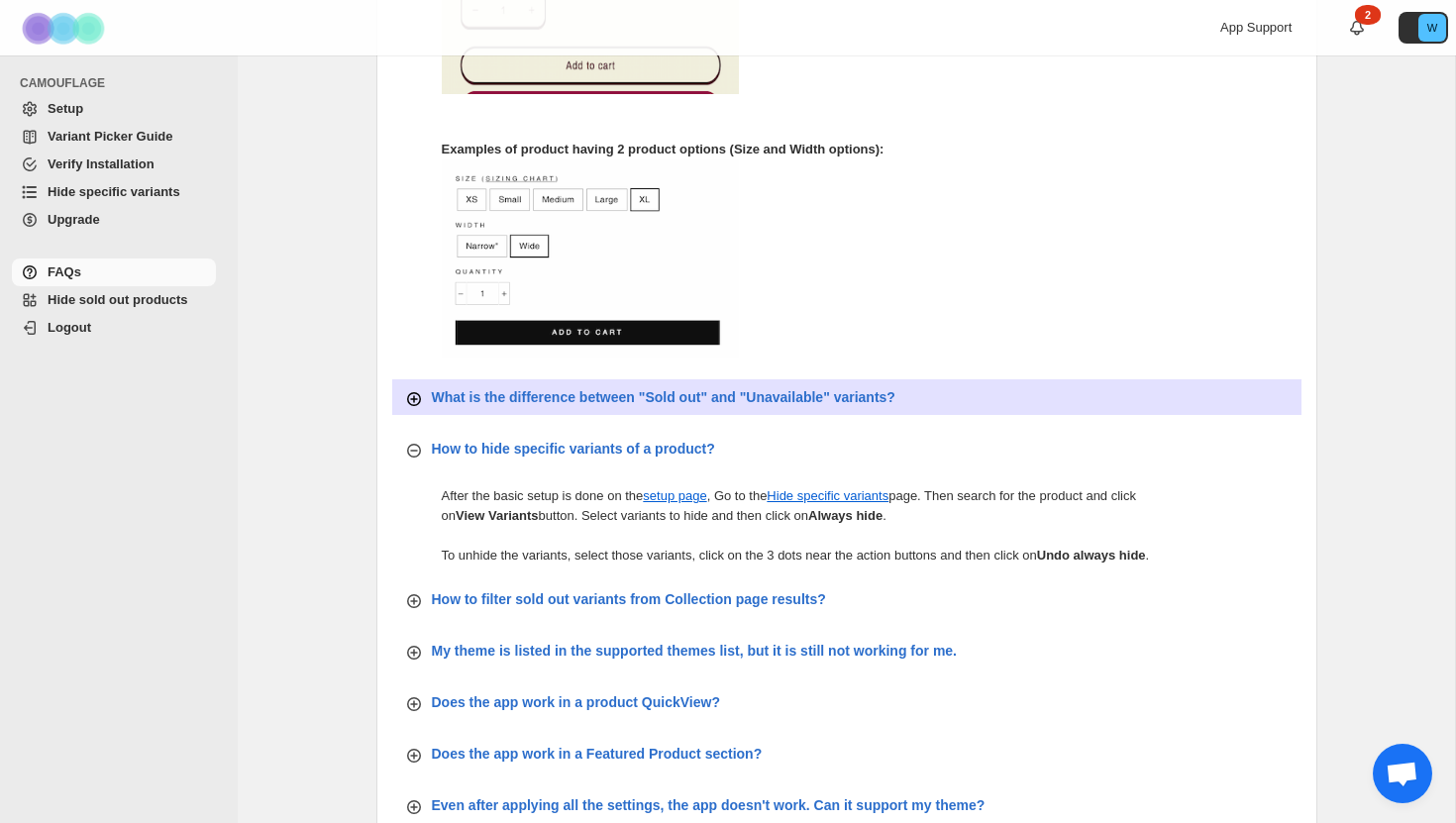 click on "What is the difference between "Sold out" and "Unavailable" variants?" at bounding box center (664, 397) 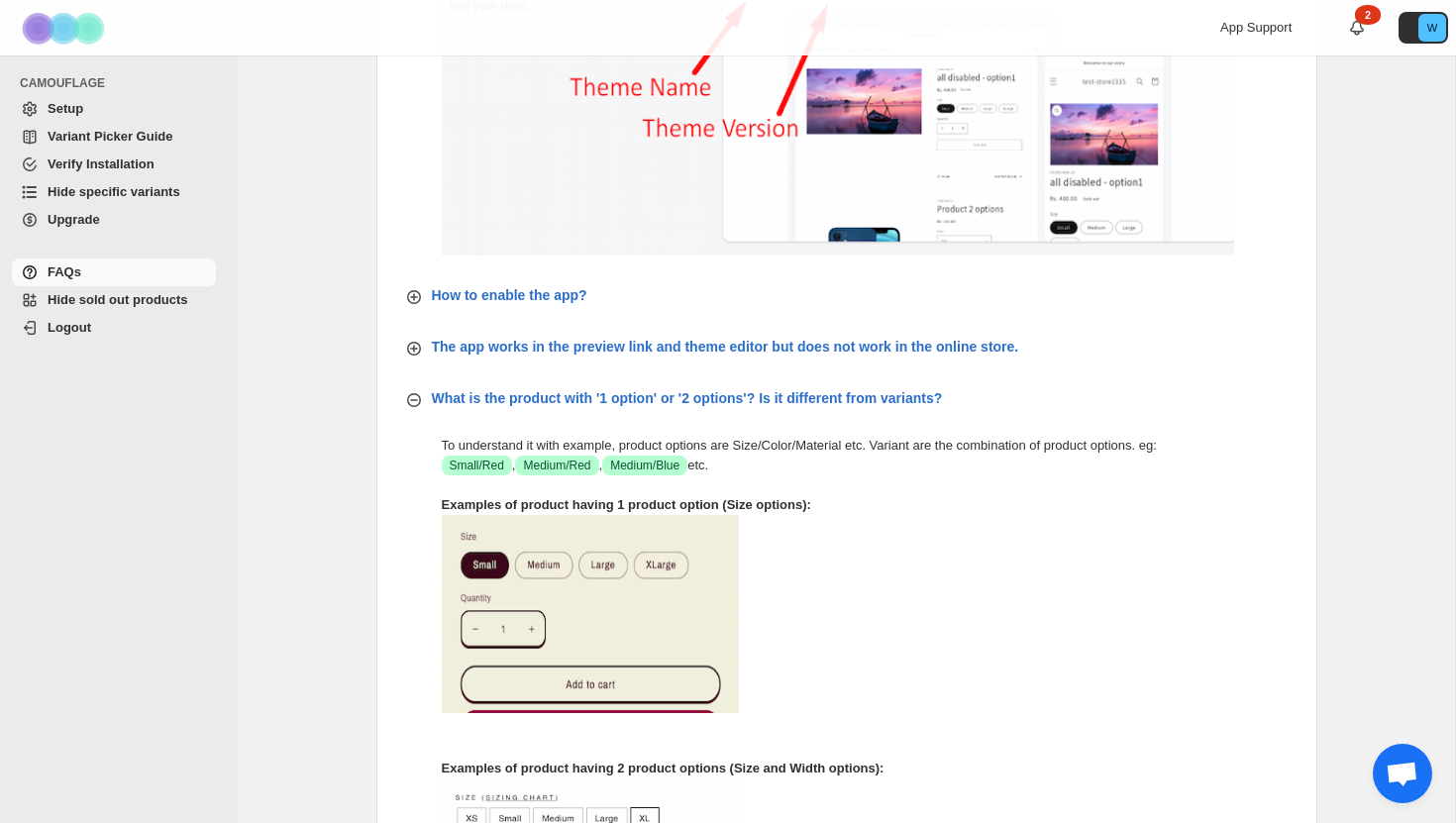 scroll, scrollTop: 0, scrollLeft: 0, axis: both 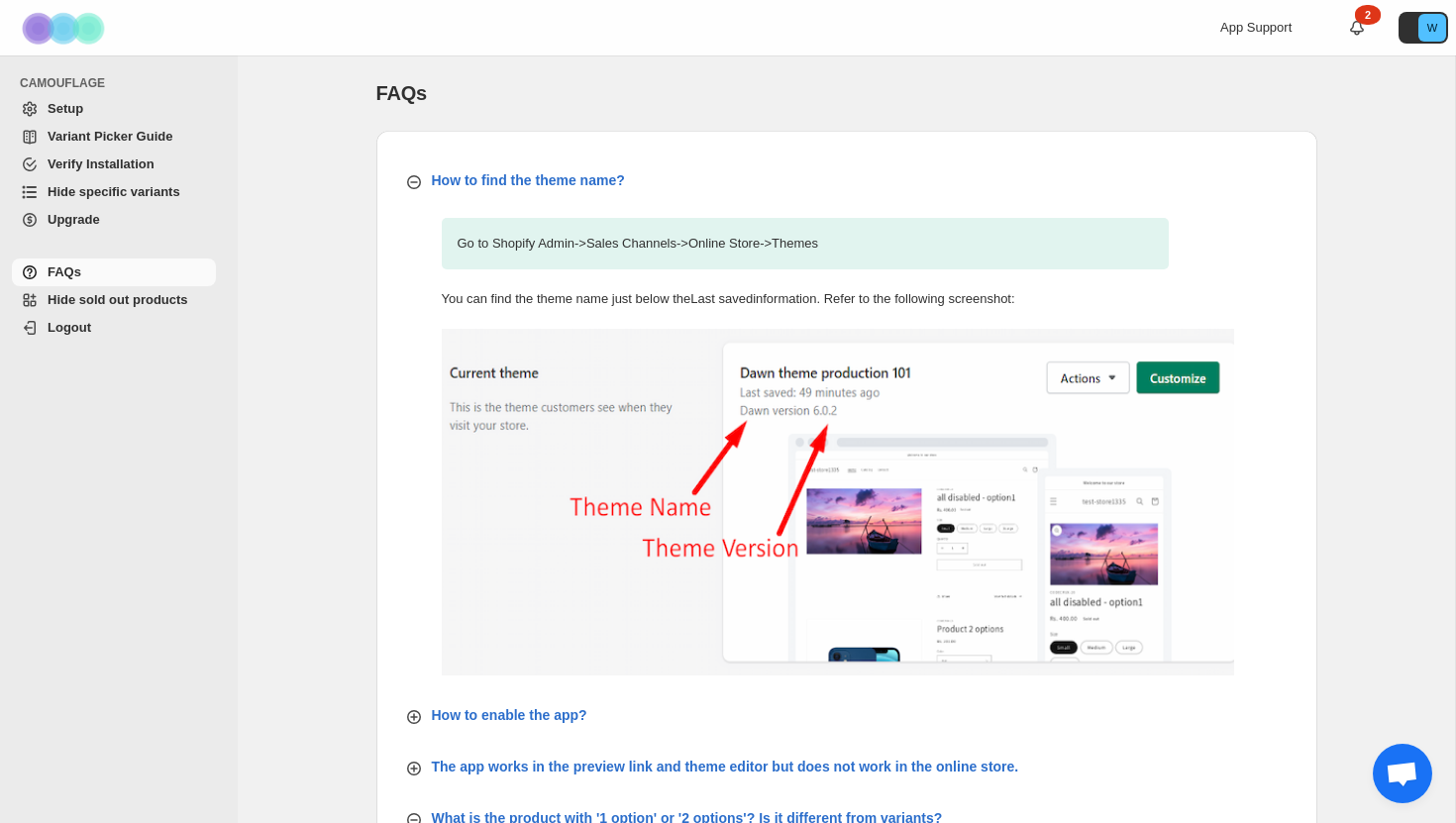 click on "Setup" at bounding box center (130, 109) 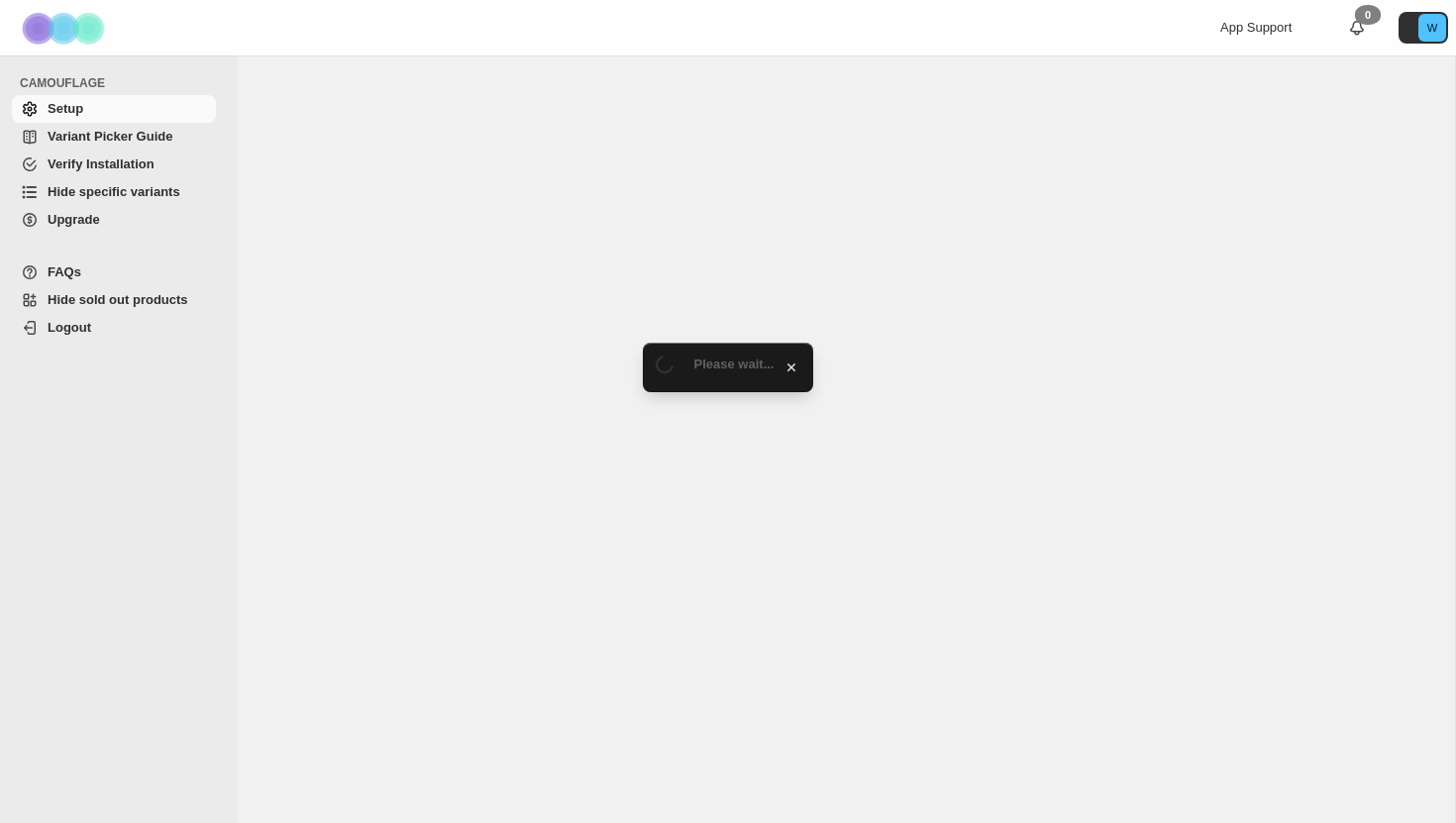 scroll, scrollTop: 0, scrollLeft: 0, axis: both 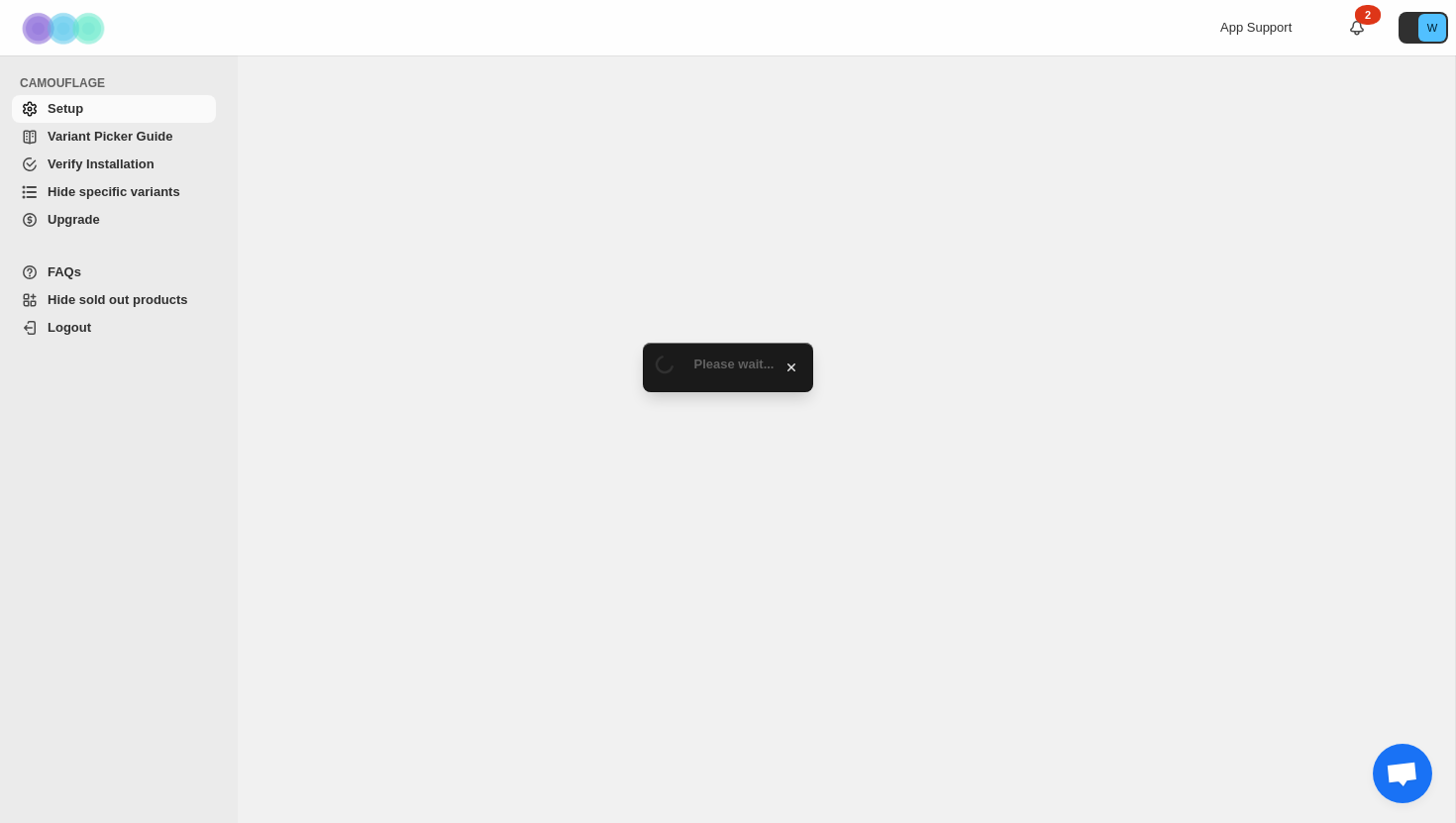 select on "******" 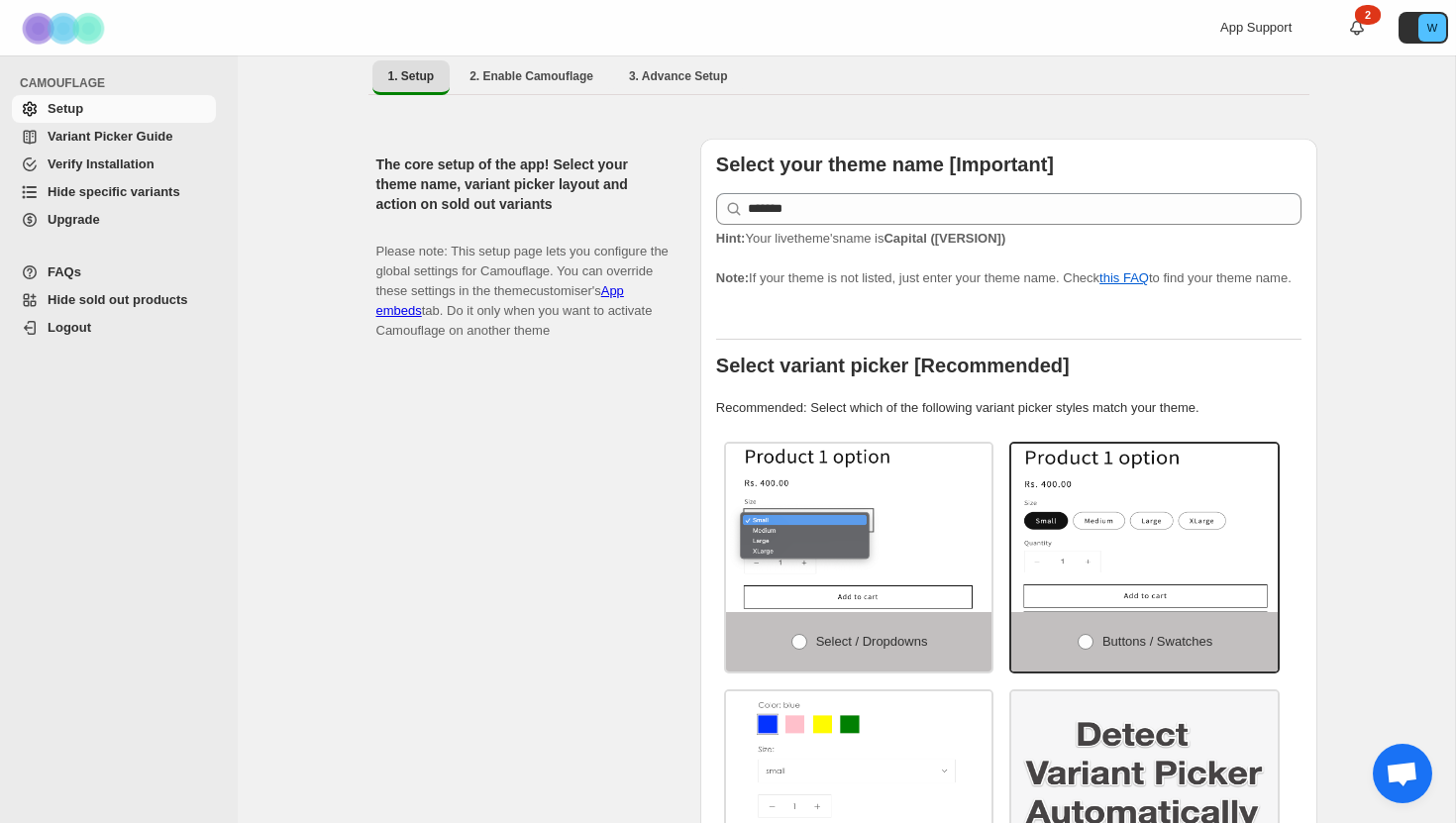 scroll, scrollTop: 323, scrollLeft: 0, axis: vertical 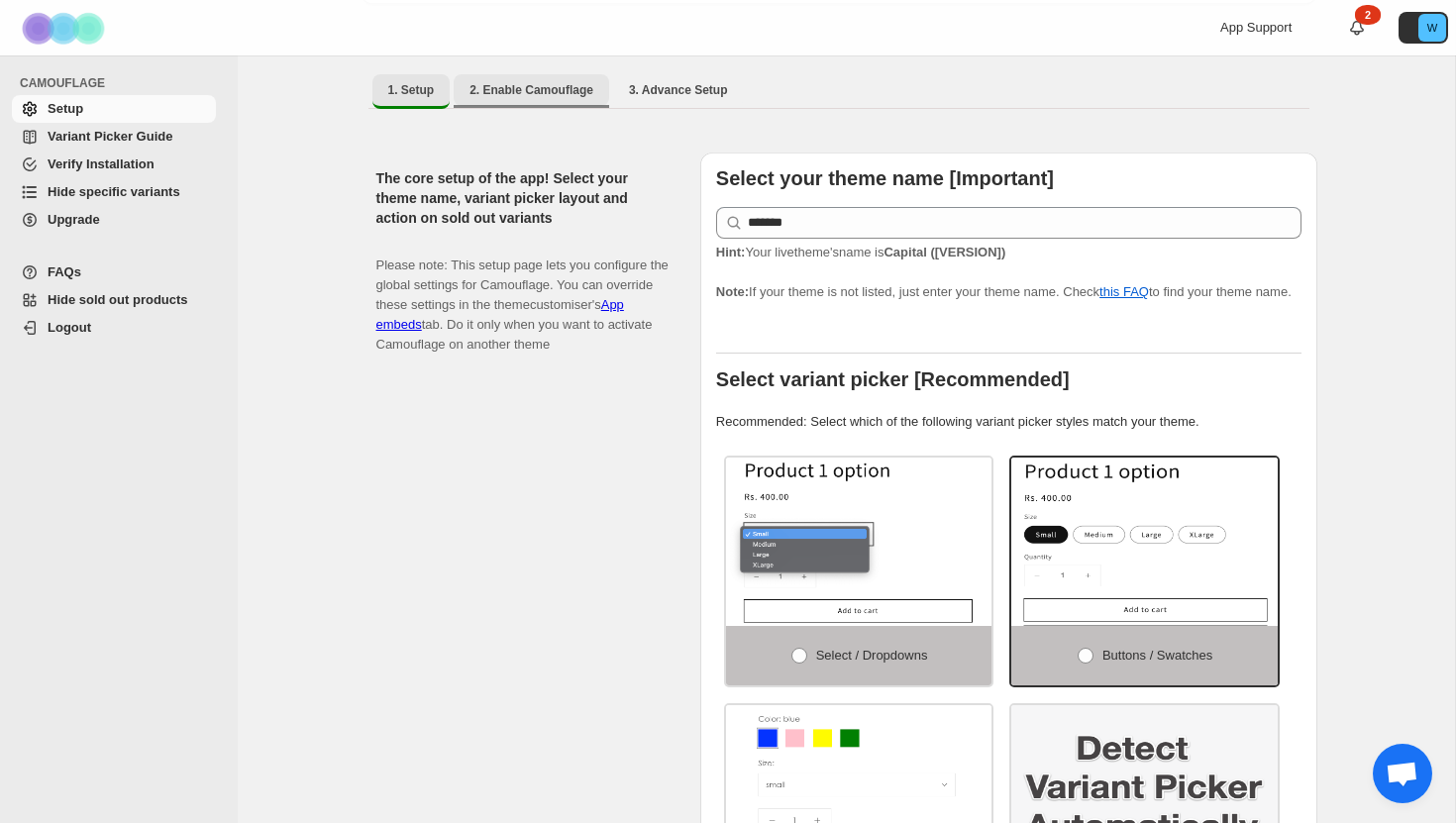 click on "2. Enable Camouflage" at bounding box center [531, 90] 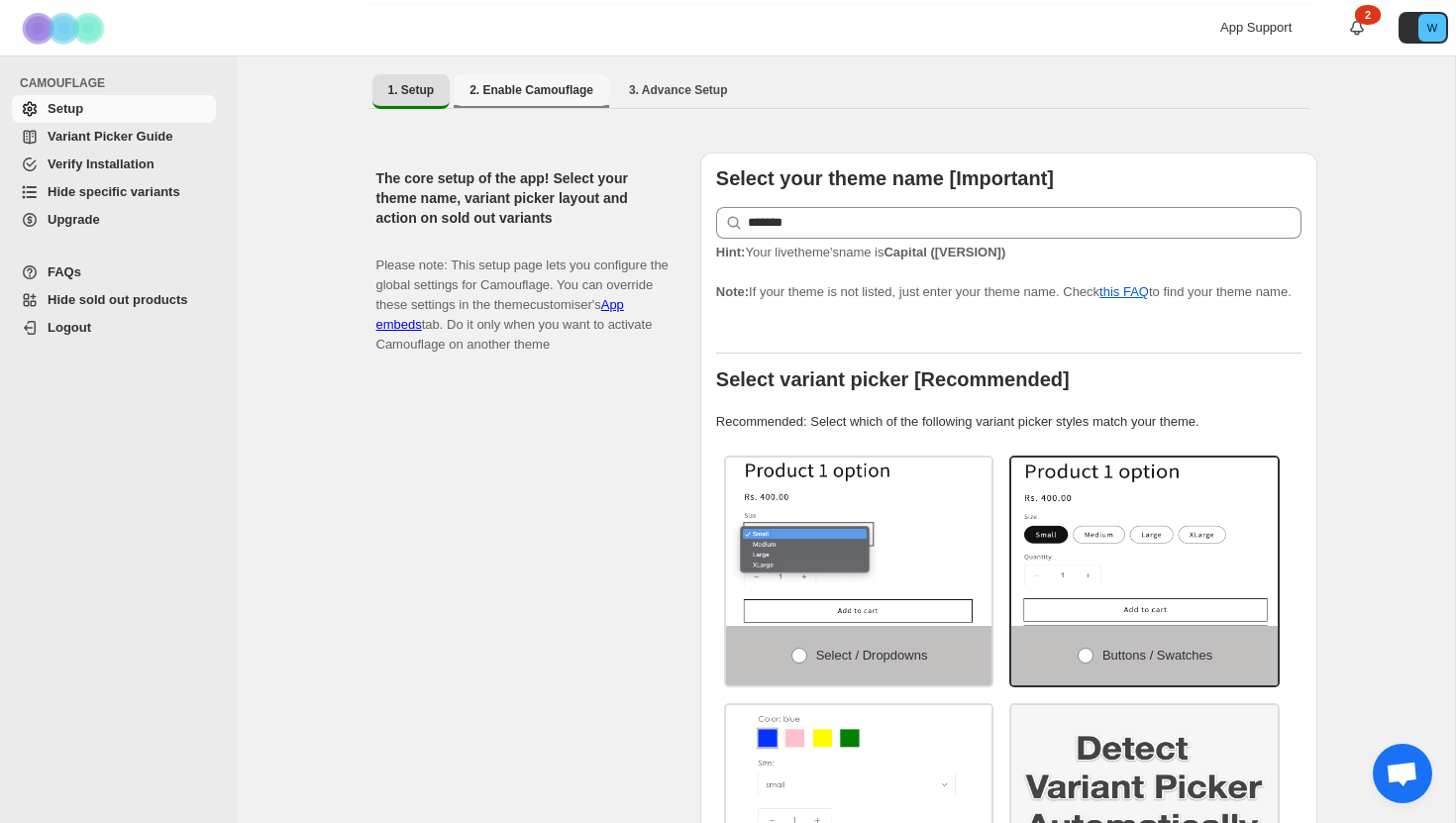 select on "**********" 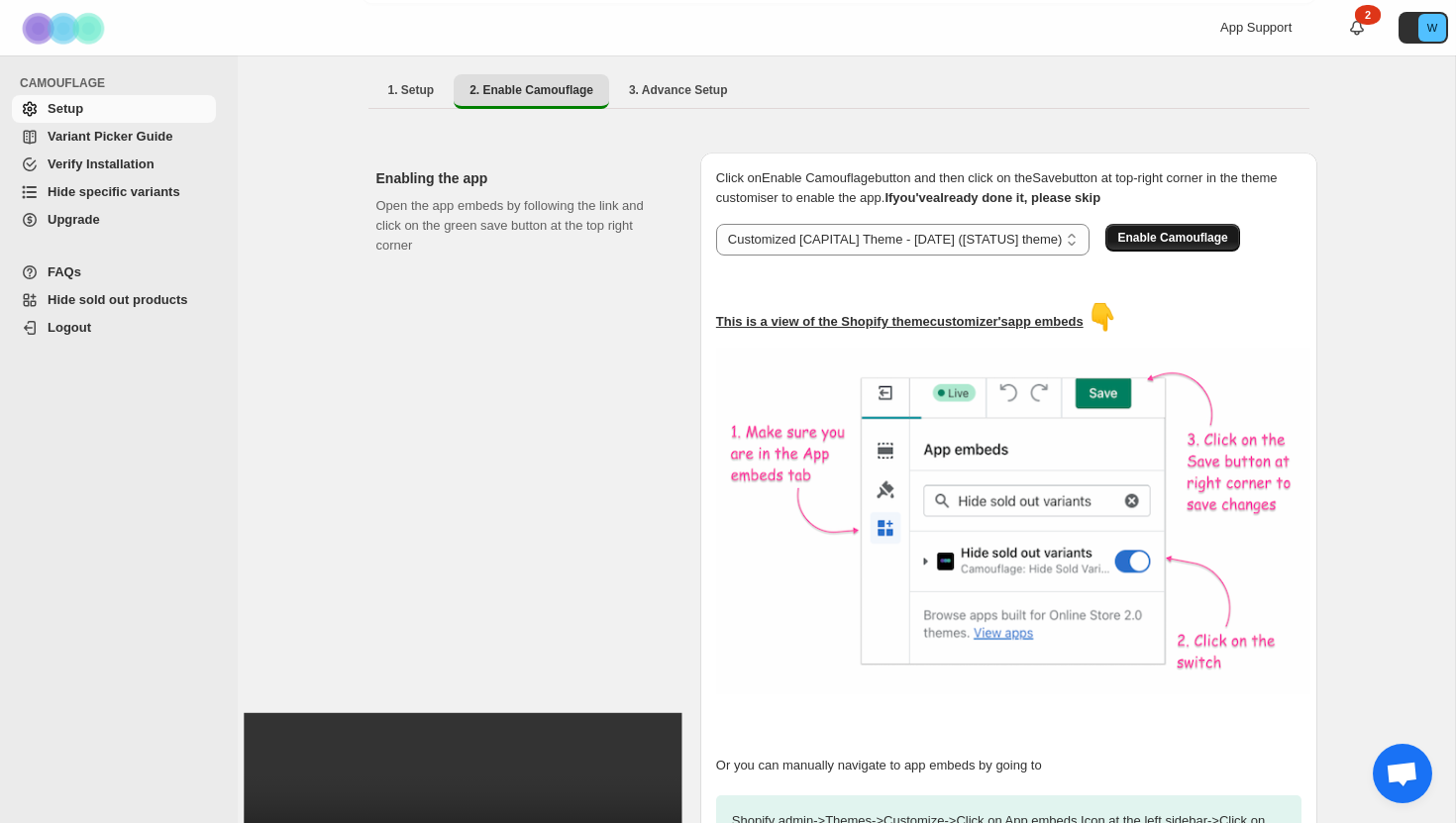 click on "Enable Camouflage" at bounding box center [1172, 238] 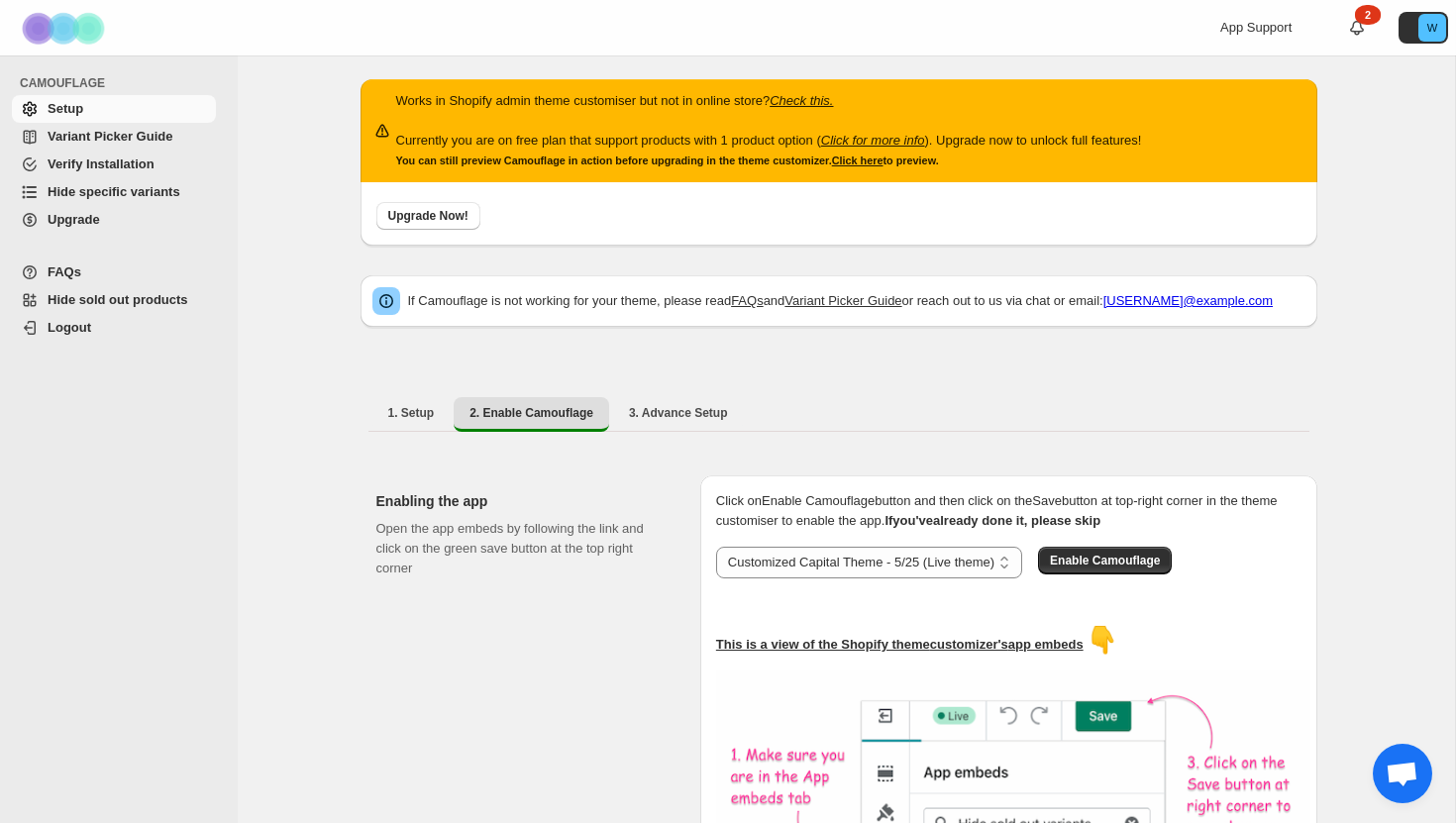 select on "**********" 